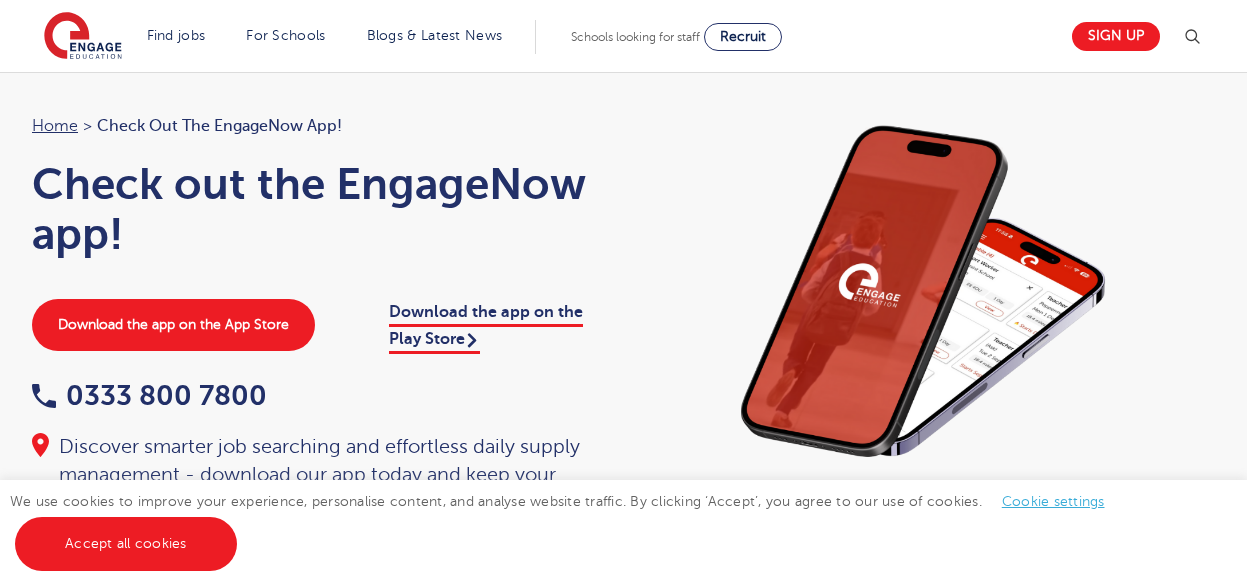 scroll, scrollTop: 0, scrollLeft: 0, axis: both 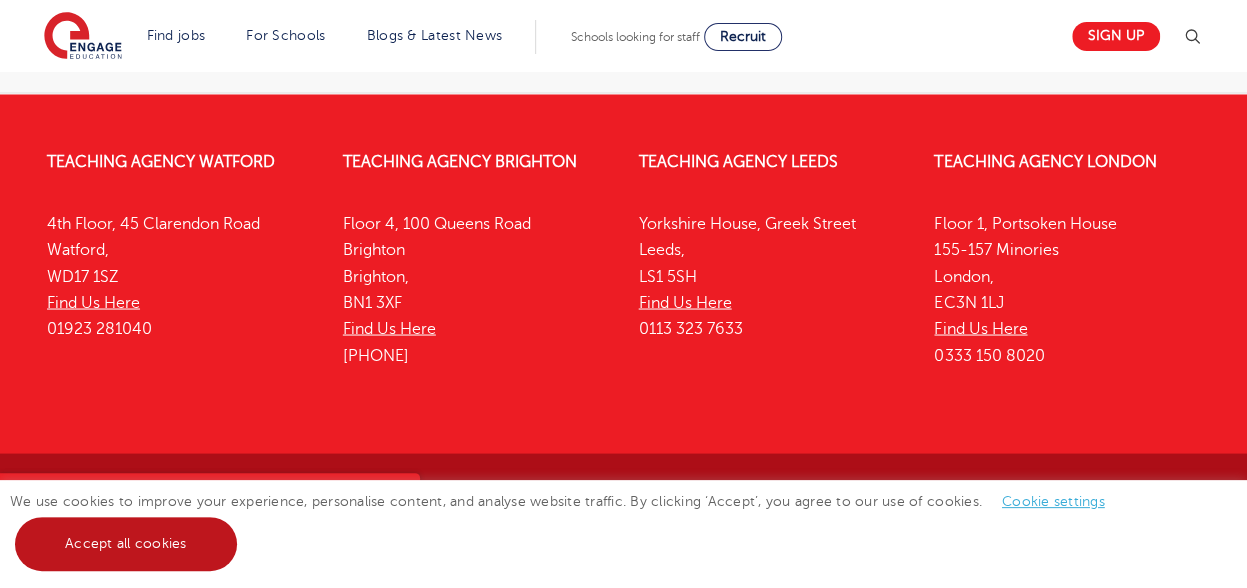 click on "Accept all cookies" at bounding box center (126, 544) 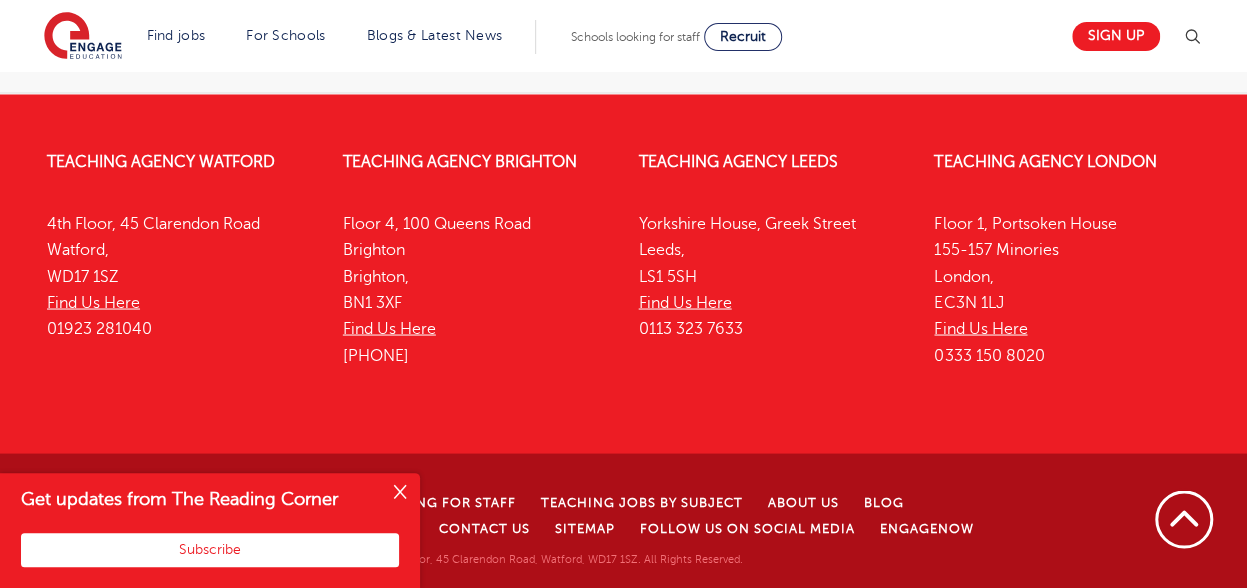 click at bounding box center [400, 493] 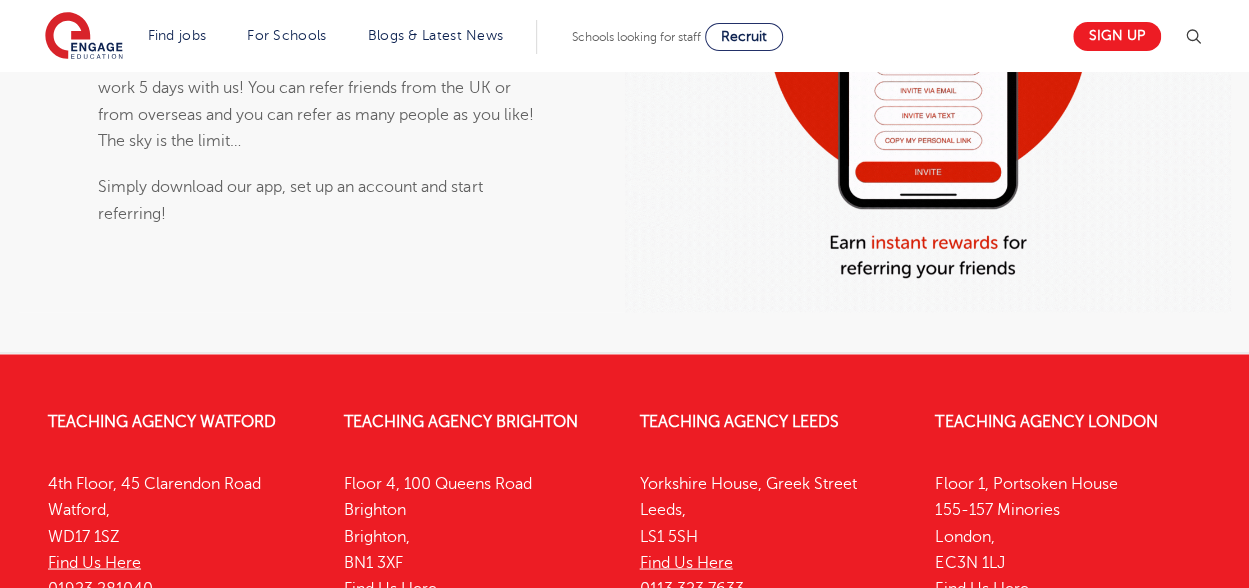 scroll, scrollTop: 1240, scrollLeft: 0, axis: vertical 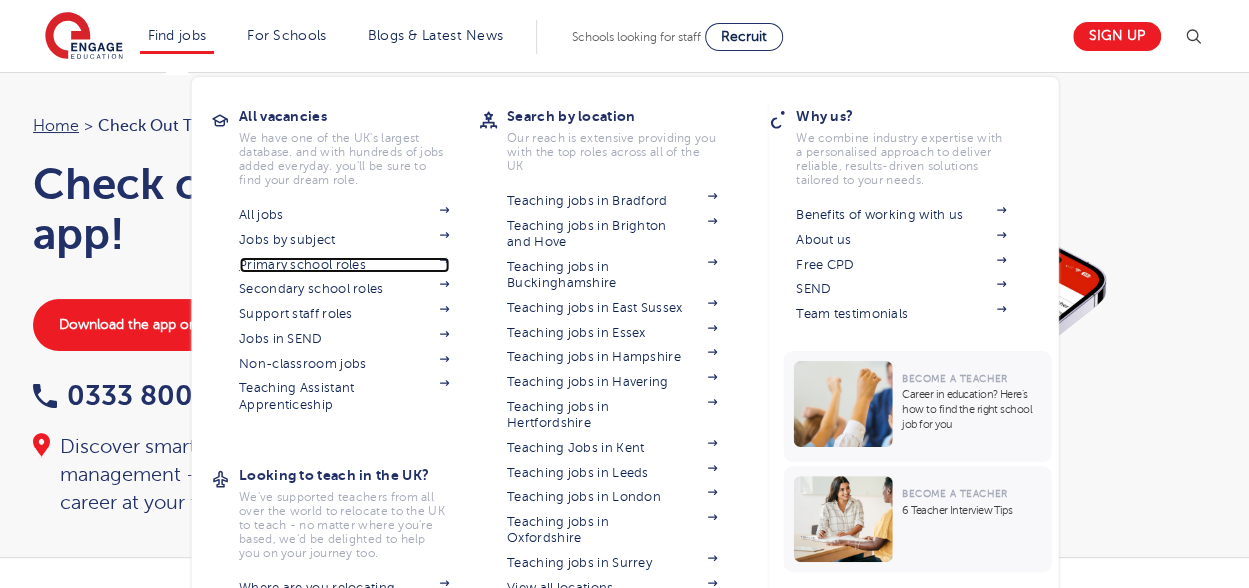 click on "Primary school roles" at bounding box center [344, 265] 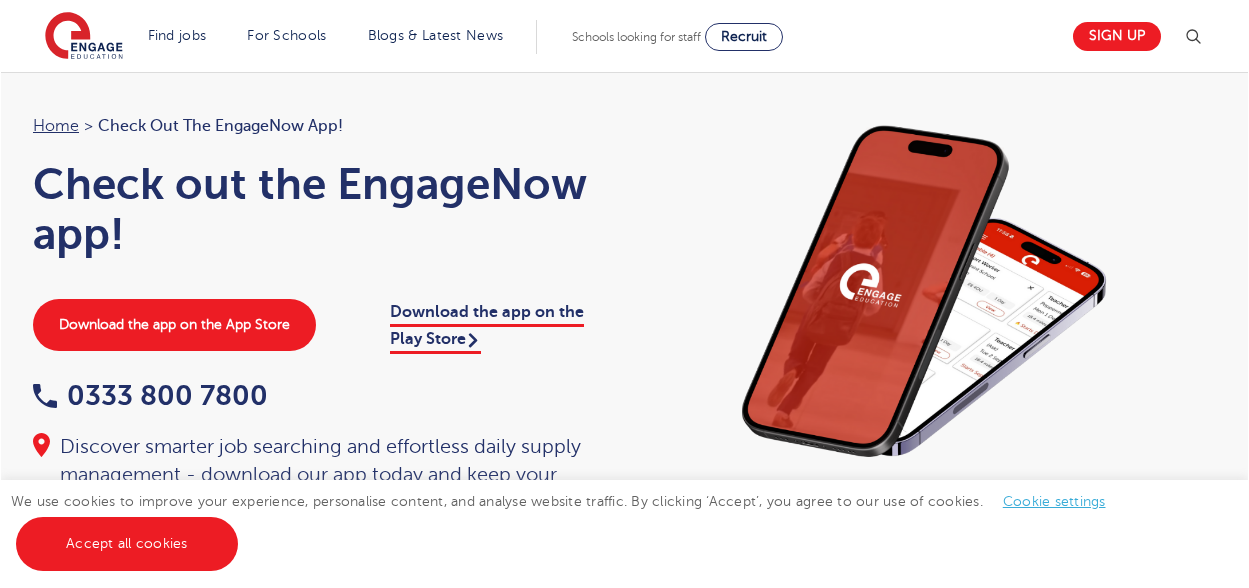 scroll, scrollTop: 0, scrollLeft: 0, axis: both 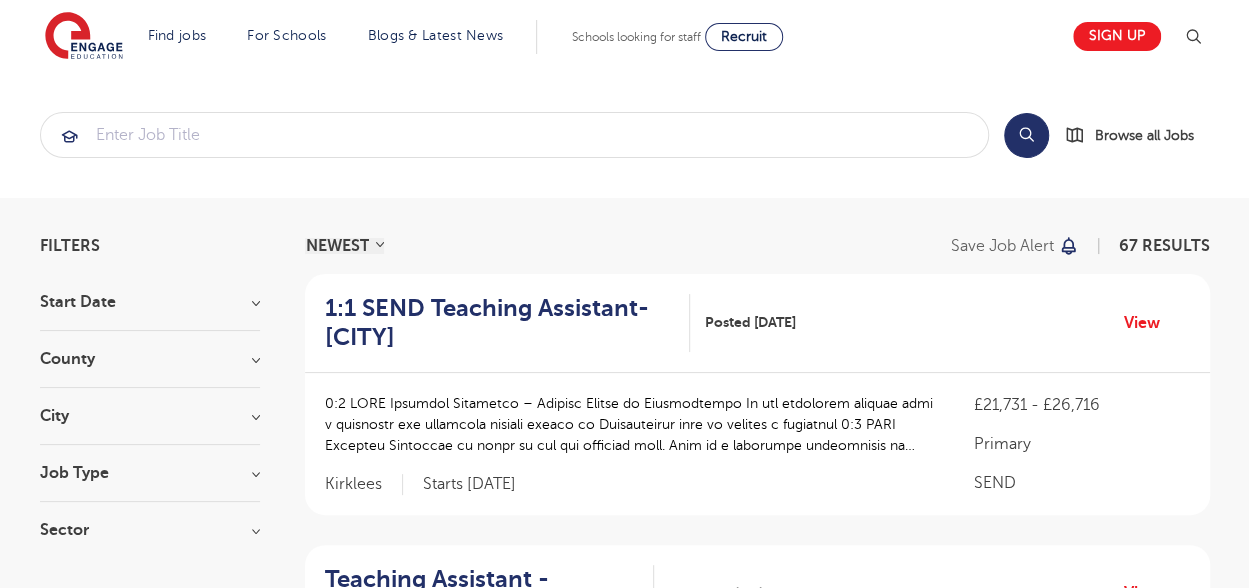 click on "Start Date" at bounding box center (150, 302) 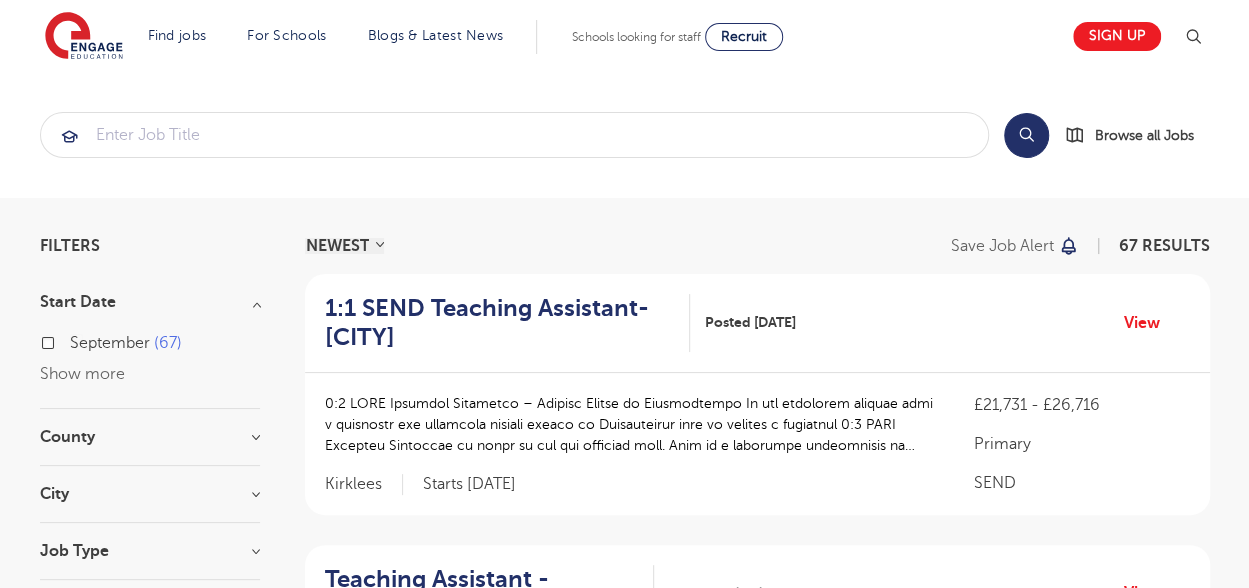 click on "Filters Start Date     September   67   Show more County     [CITY]   17       [CITY]   8       [CITY]   5       [CITY]   4       [CITY]   4   Show more City     [CITY]   17       [CITY]   8       [CITY]   4       [CITY]   4       [CITY]   3   Show more Job Type     Long Term   57       SEND   7       Daily Supply   3   Sector     Long Term   308       Short Term   132       Primary   67       Perm   56       Secondary   54   Show more
Cancel
View Results
NEWEST OLDEST
Save job alert
67 RESULTS
1:1 SEND Teaching Assistant-[CITY]
Posted [DATE]
View
SEND" at bounding box center [625, 1648] 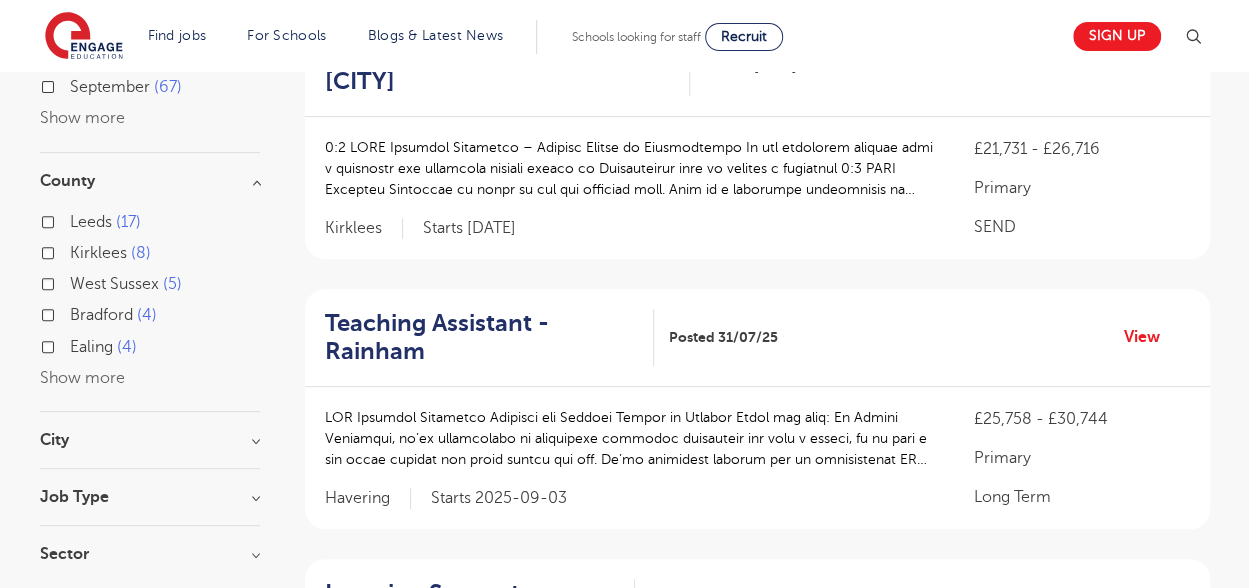 scroll, scrollTop: 305, scrollLeft: 0, axis: vertical 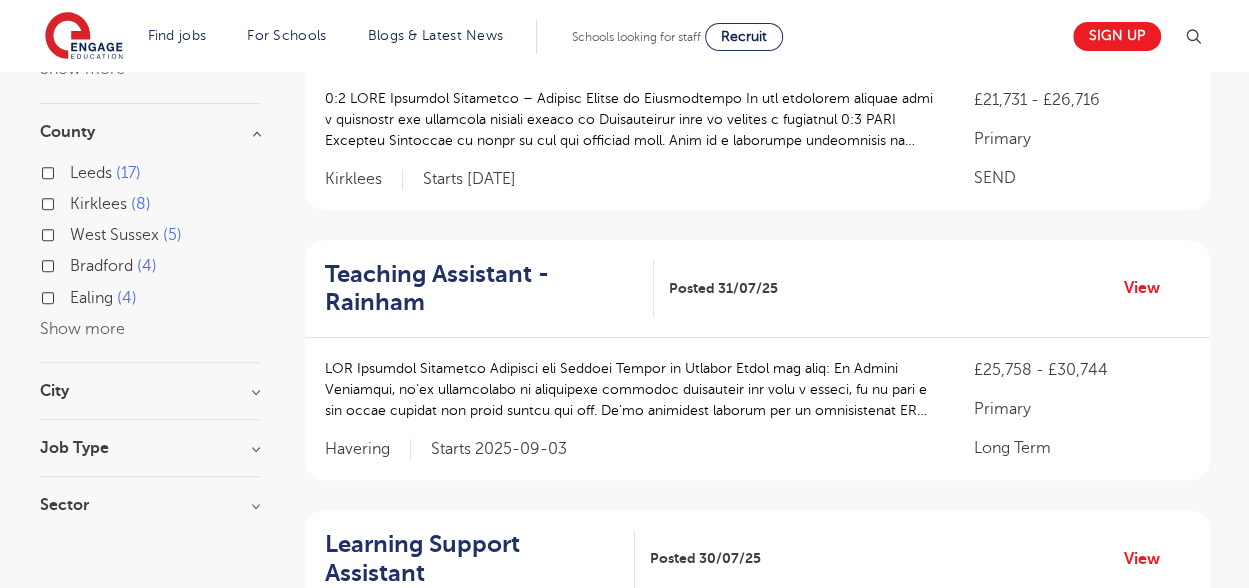 click on "Show more" at bounding box center [82, 329] 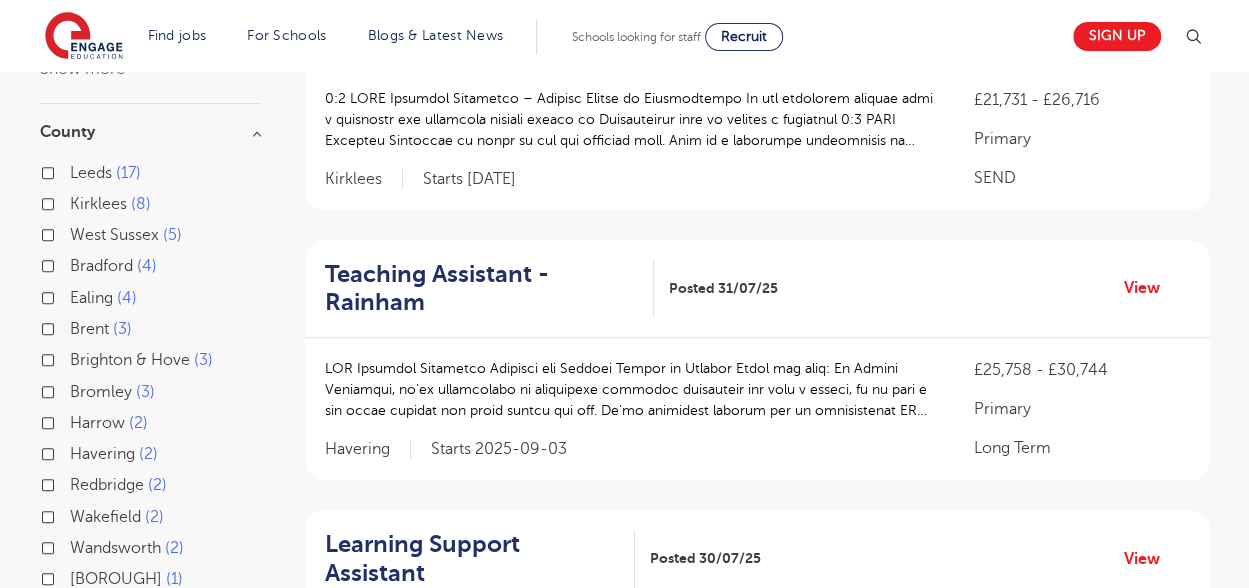 click on "Redbridge" at bounding box center (107, 485) 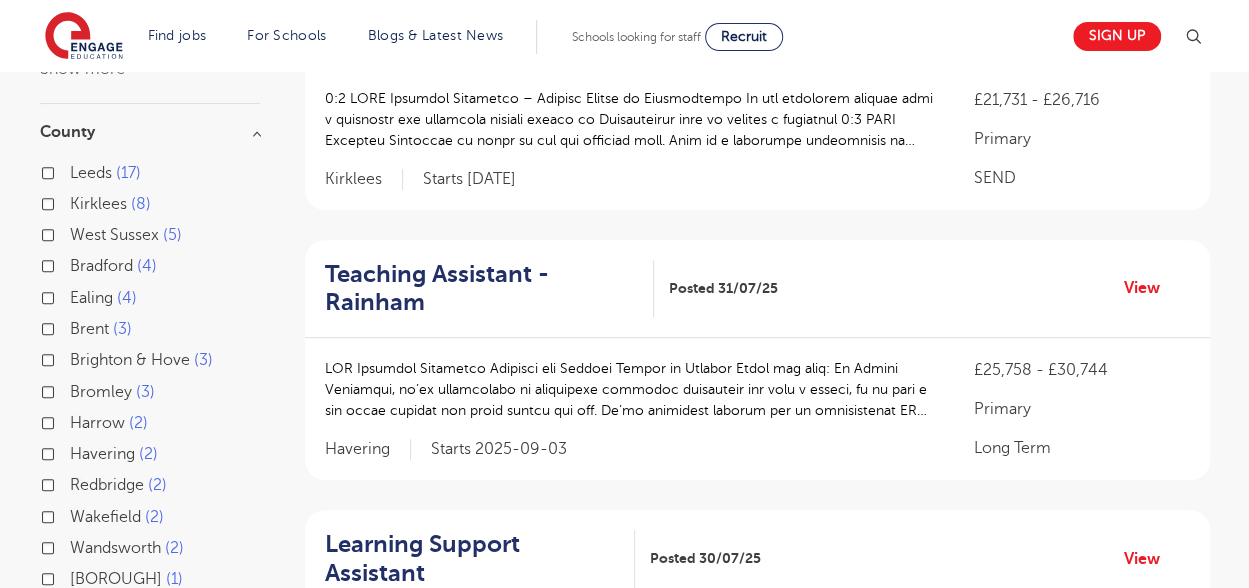 click on "[BOROUGH]   2" at bounding box center (76, 482) 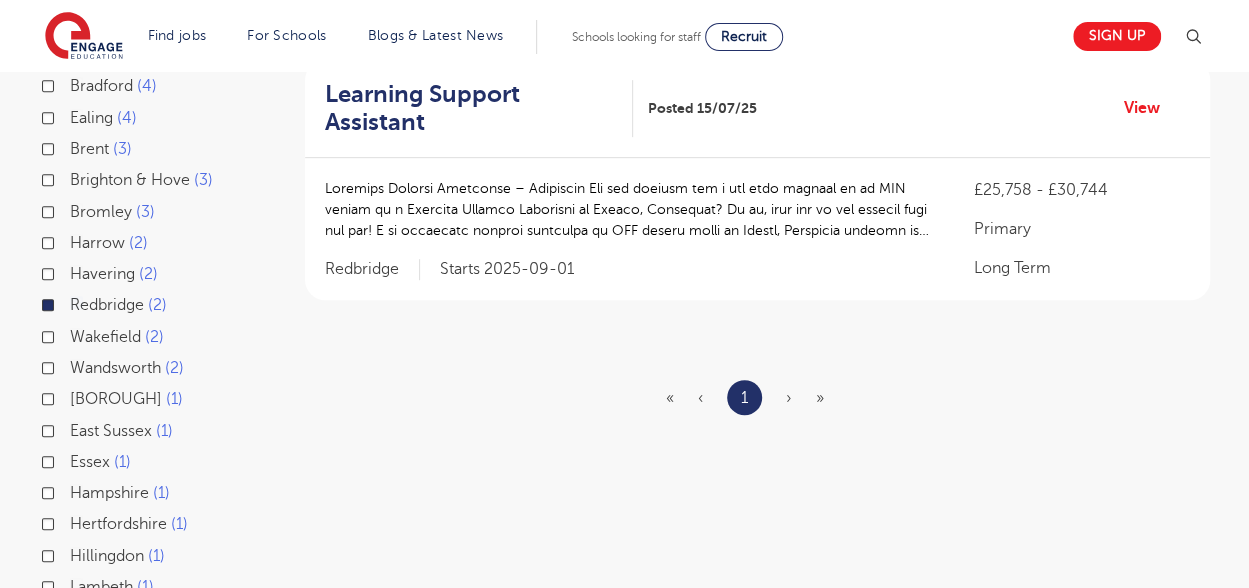 scroll, scrollTop: 545, scrollLeft: 0, axis: vertical 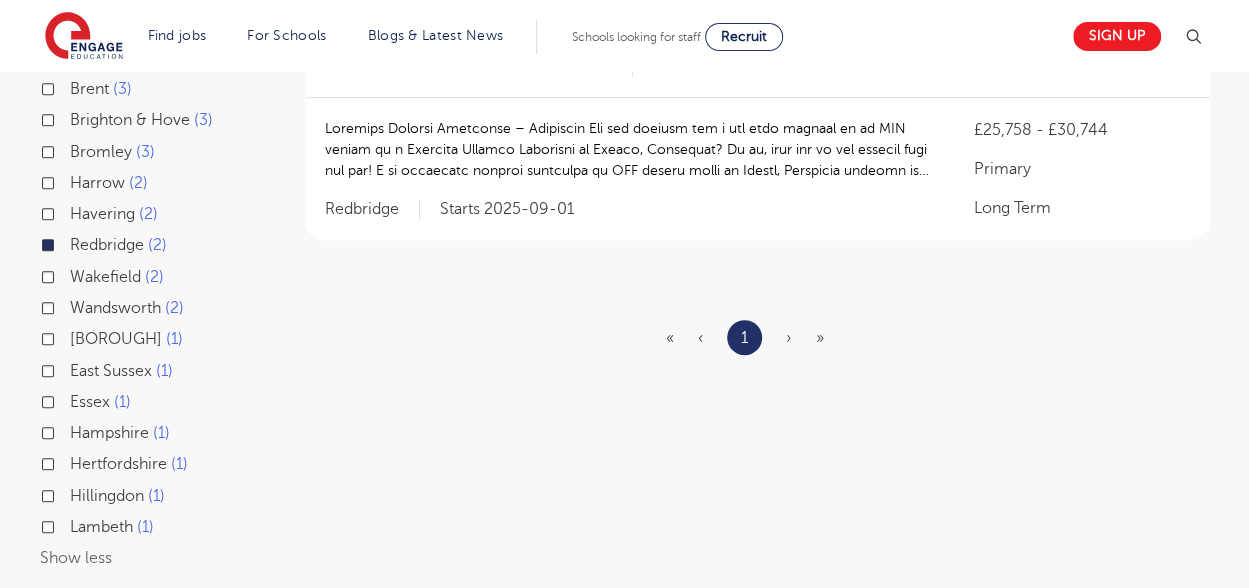 click on "Essex   1" at bounding box center [100, 402] 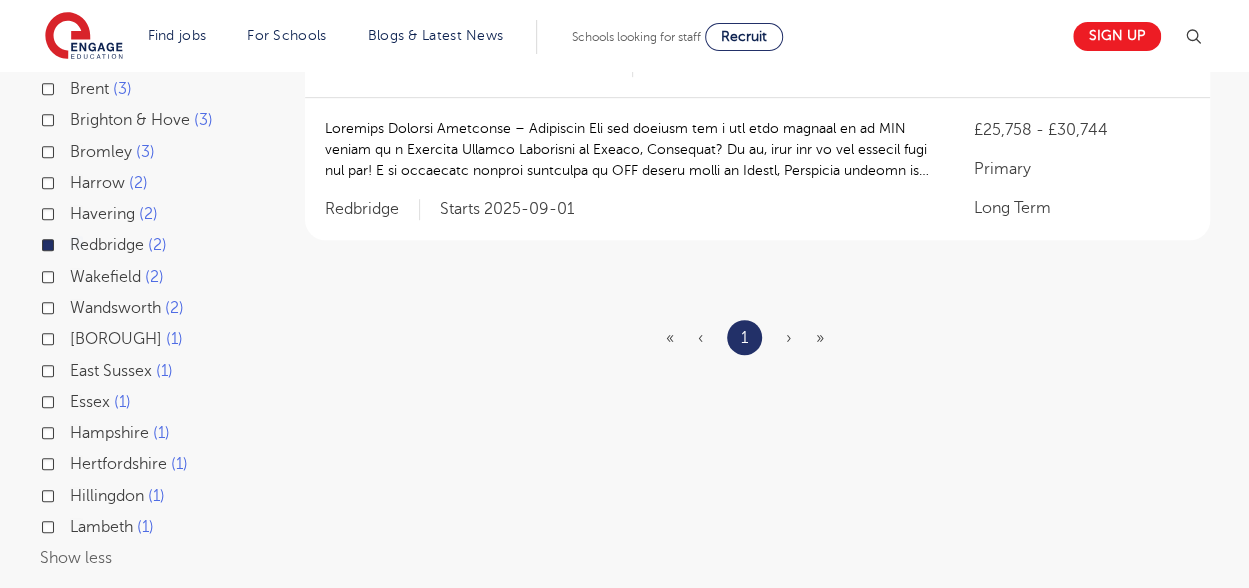 click on "Essex   1" at bounding box center [76, 399] 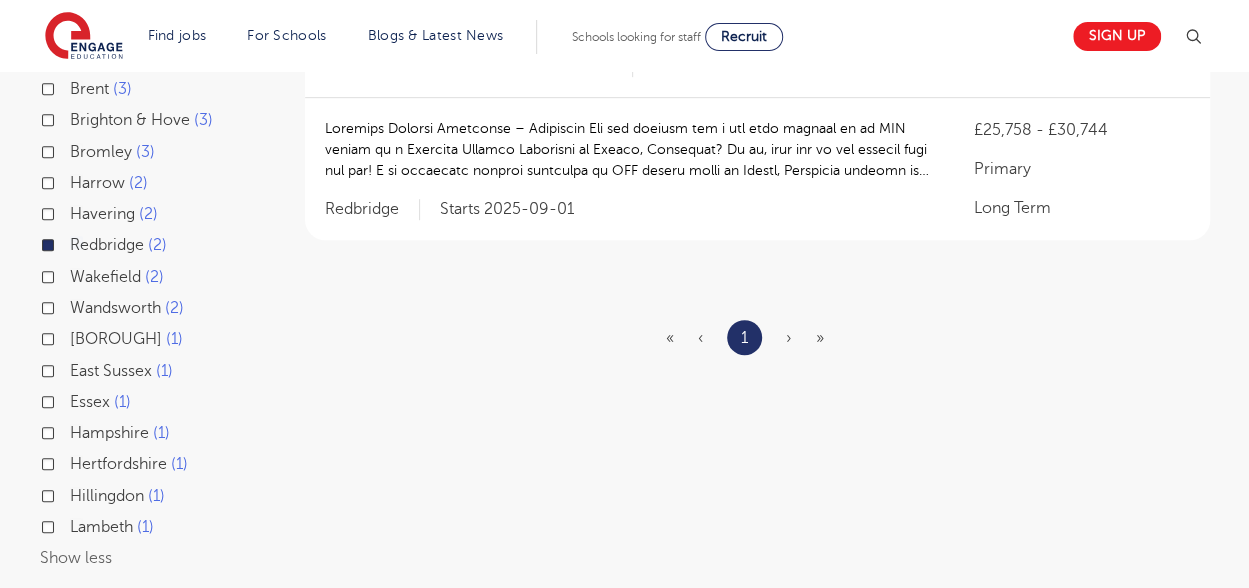 click on "Essex   1" at bounding box center (100, 402) 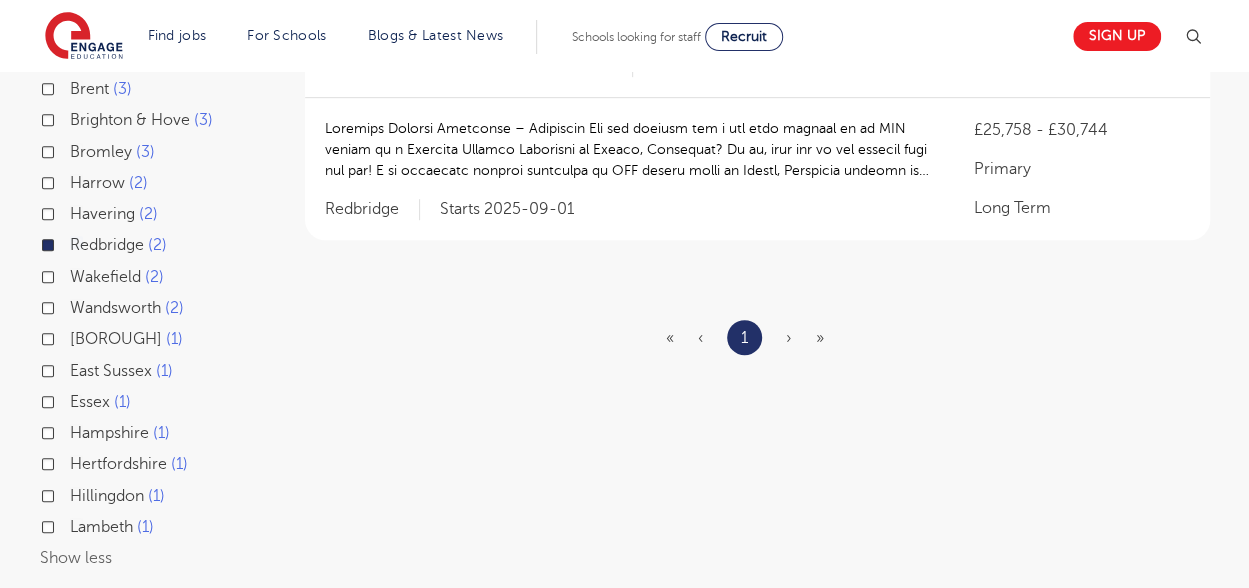 click on "Essex   1" at bounding box center [76, 399] 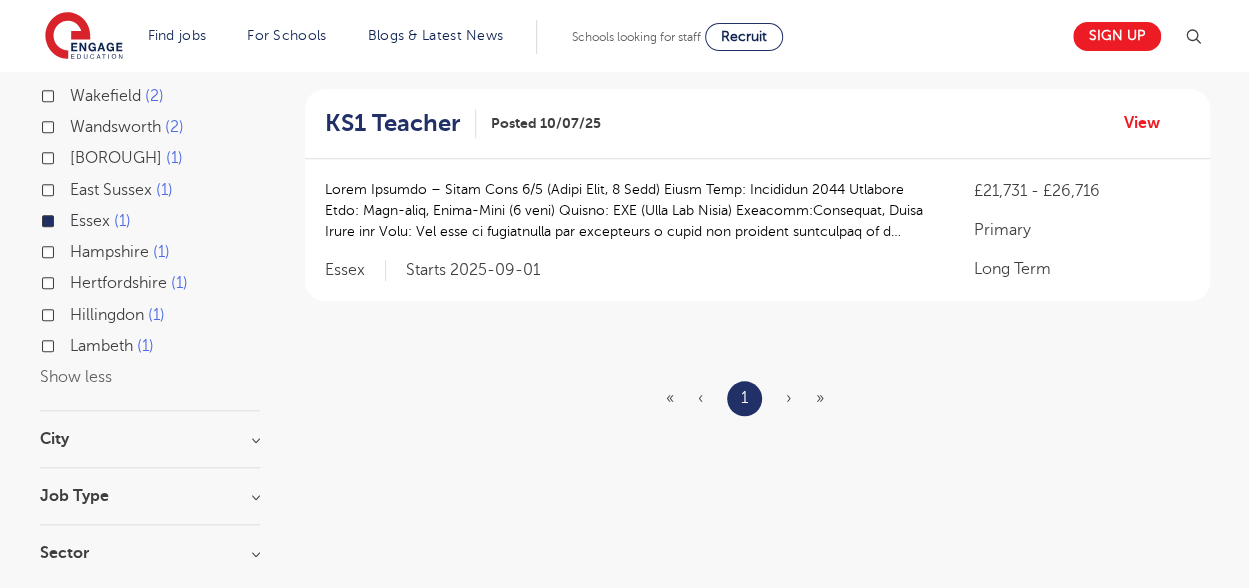 scroll, scrollTop: 718, scrollLeft: 0, axis: vertical 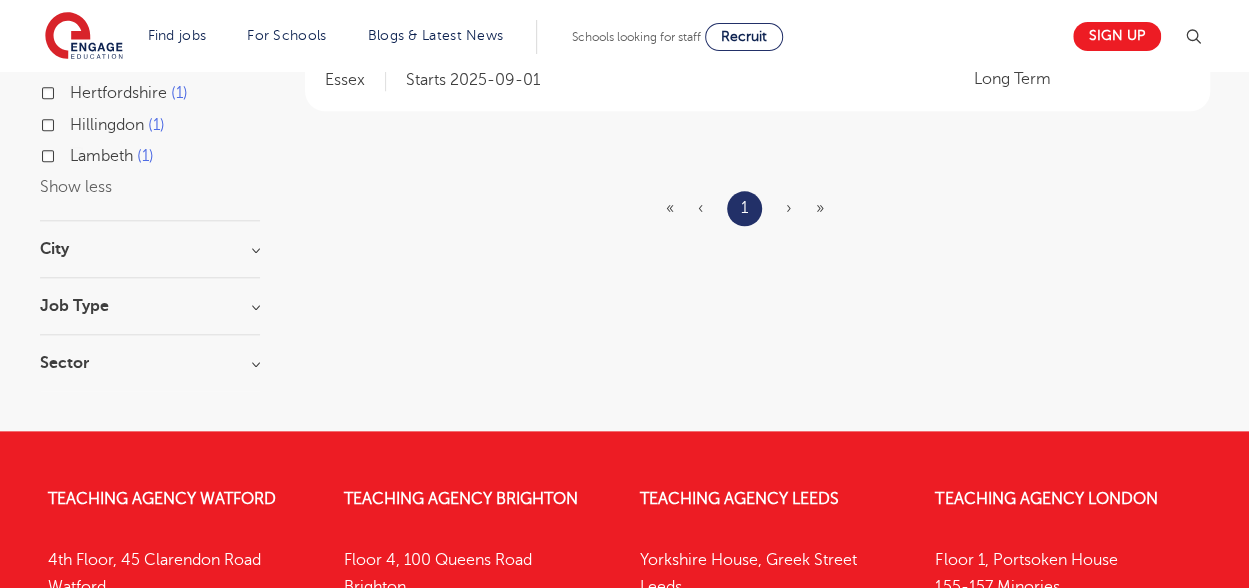 click on "City" at bounding box center [150, 249] 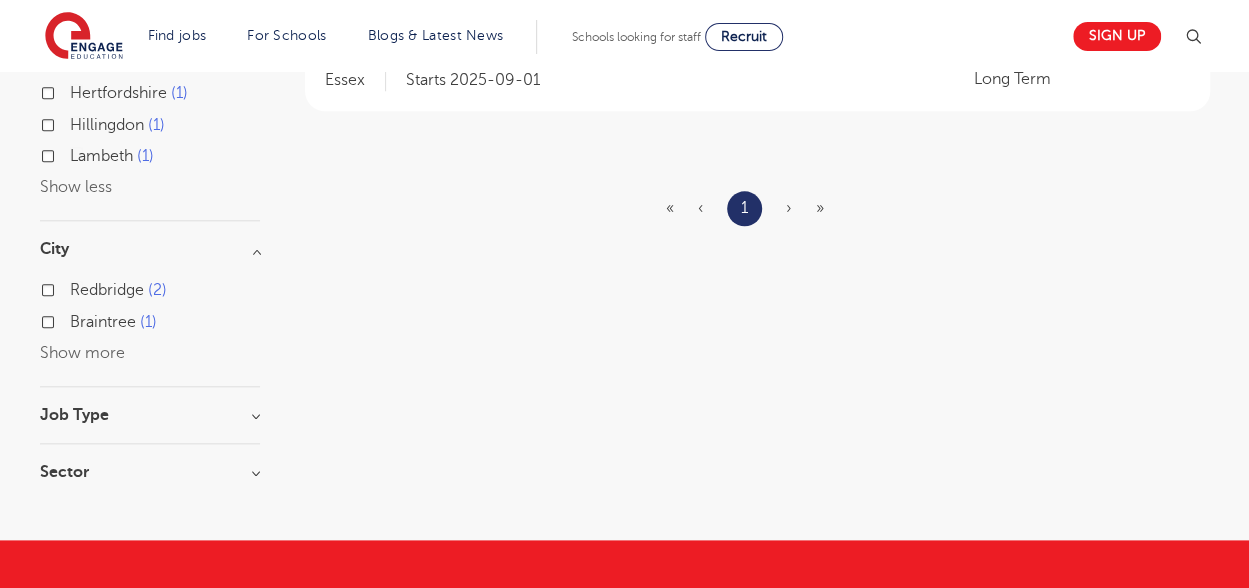 click on "Redbridge   2" at bounding box center [118, 290] 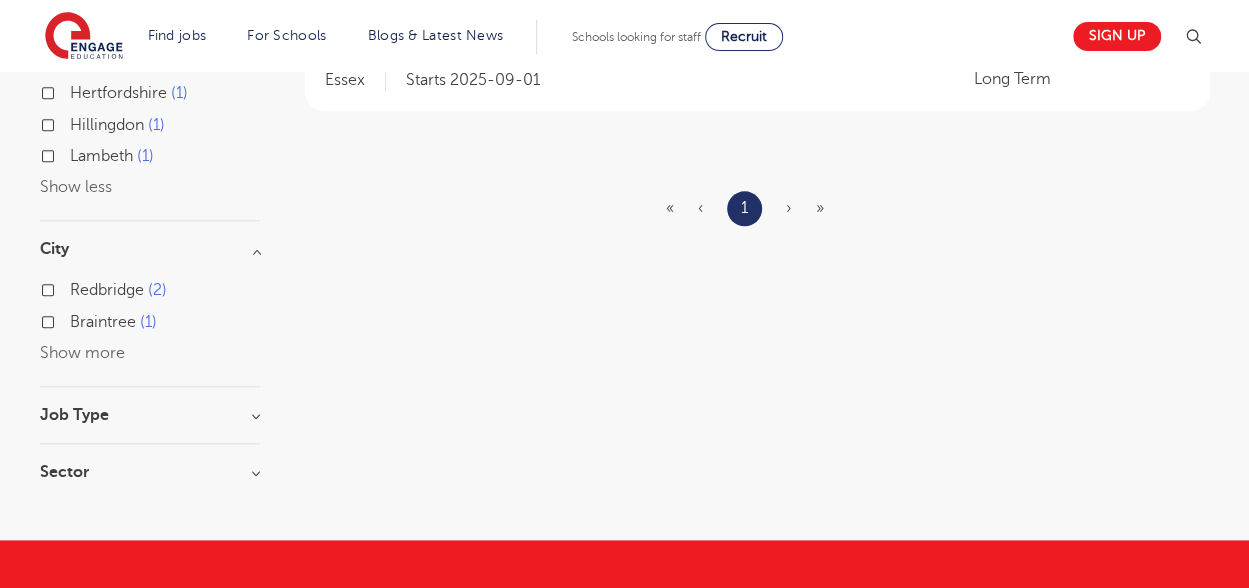 click on "Redbridge   2" at bounding box center (76, 287) 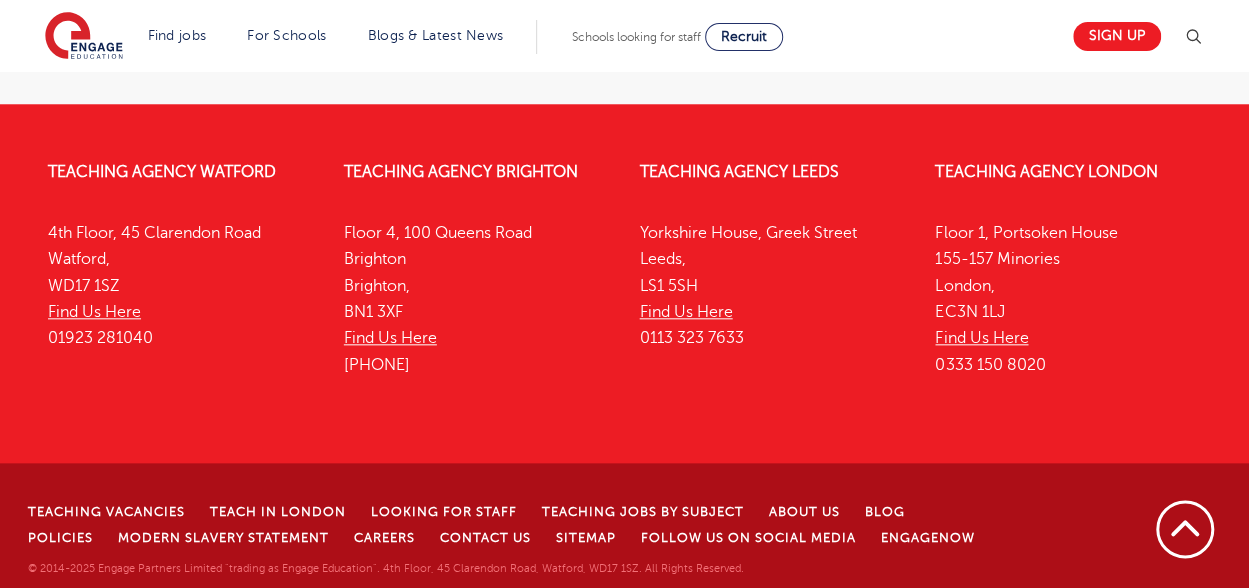 click on "Filters Start Date     September   2   Show more County     Redbridge   2       Essex   0   Show less City     Redbridge   2       Braintree   1   Show more Job Type     Long Term   2   Sector     Primary   2   Show more
Cancel
View Results
NEWEST OLDEST
Save job alert
2 RESULTS
Learning Support Assistant
Posted 30/07/25
View
£25,758 - £30,744
Primary
Long Term
Redbridge
Starts 2025-09-01 « 1" at bounding box center (624, -307) 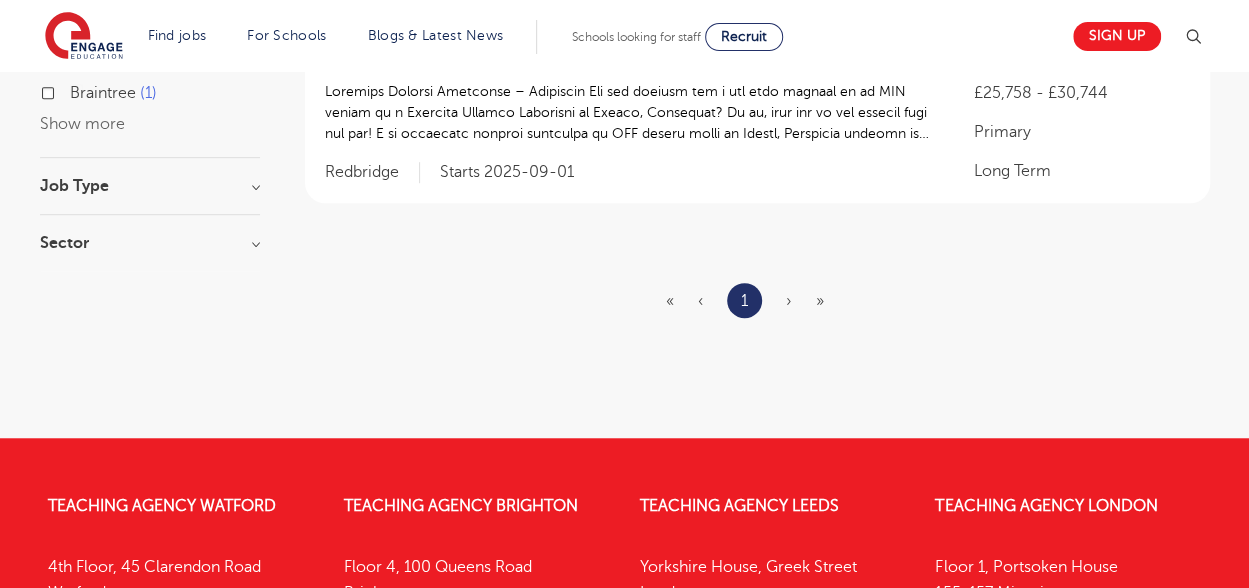 scroll, scrollTop: 522, scrollLeft: 0, axis: vertical 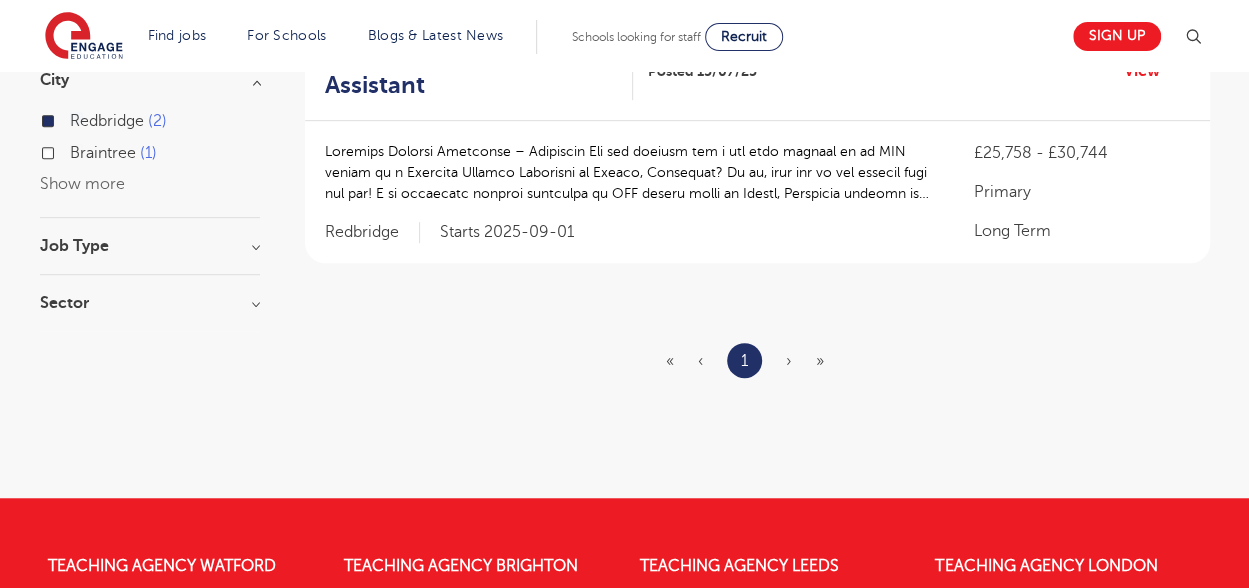 click on "Job Type" at bounding box center (150, 246) 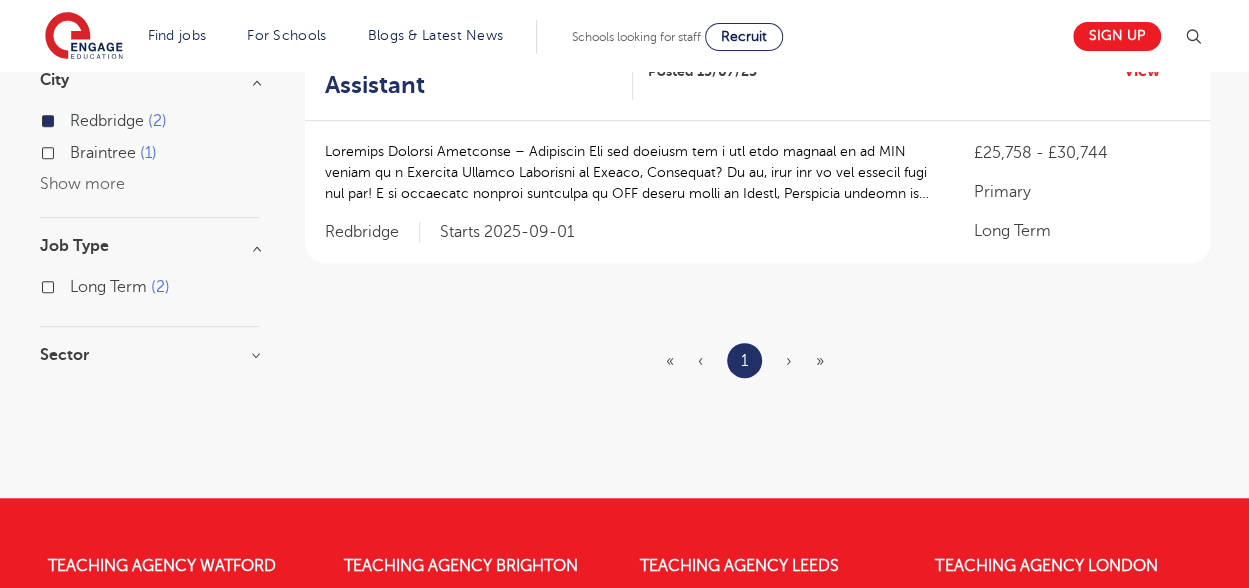 click on "Sector" at bounding box center [150, 355] 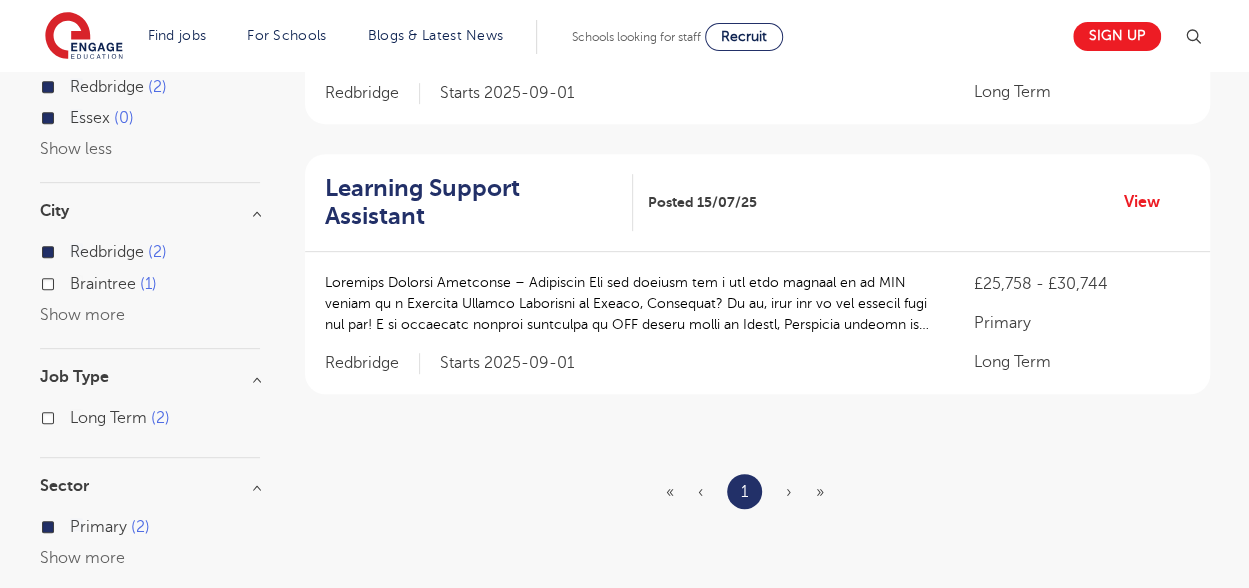 scroll, scrollTop: 389, scrollLeft: 0, axis: vertical 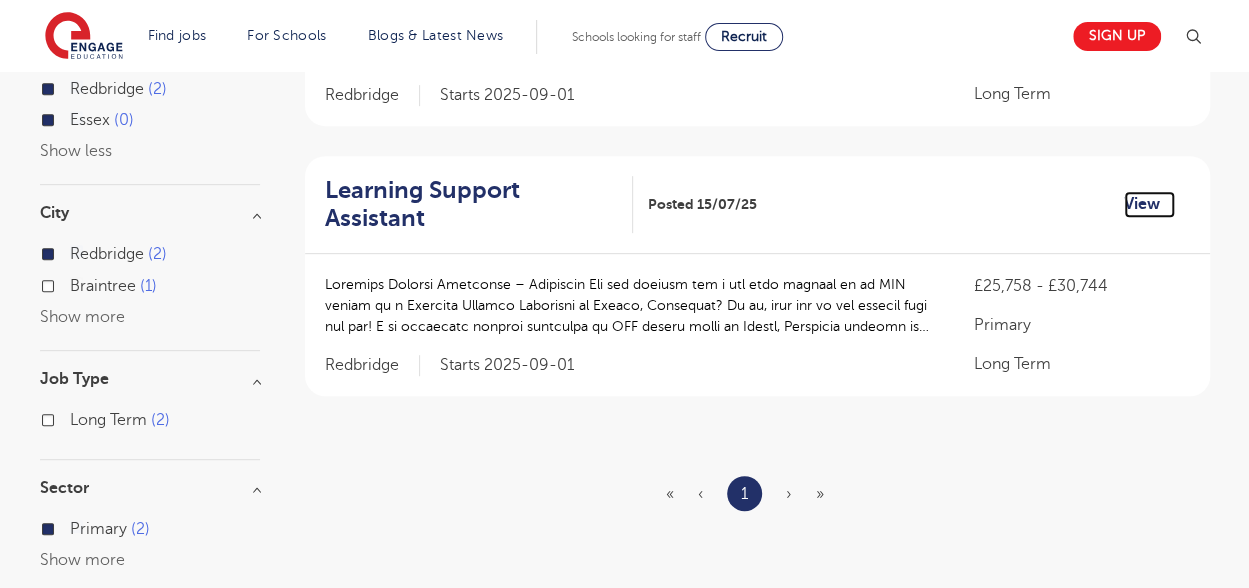 click on "View" at bounding box center [1149, 204] 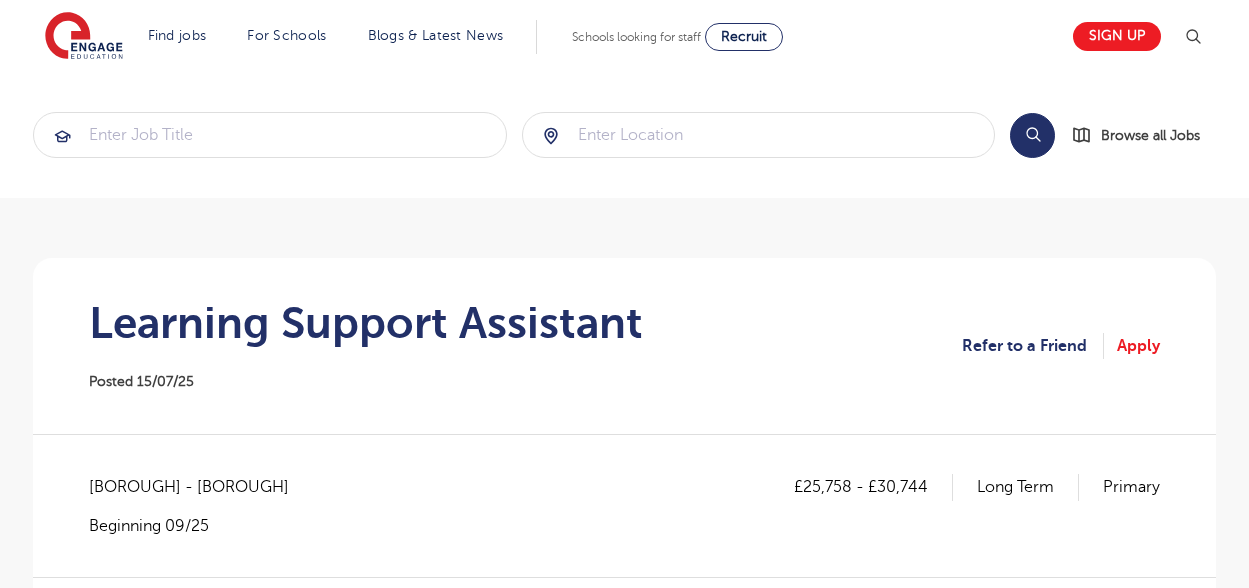 scroll, scrollTop: 0, scrollLeft: 0, axis: both 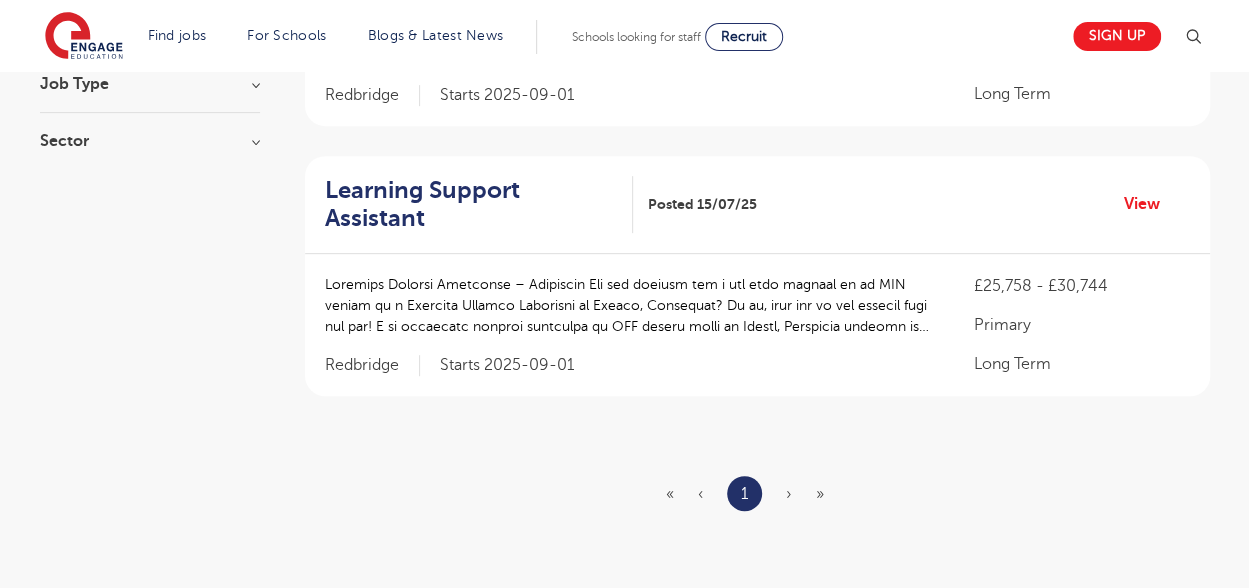 click on "»" at bounding box center (820, 494) 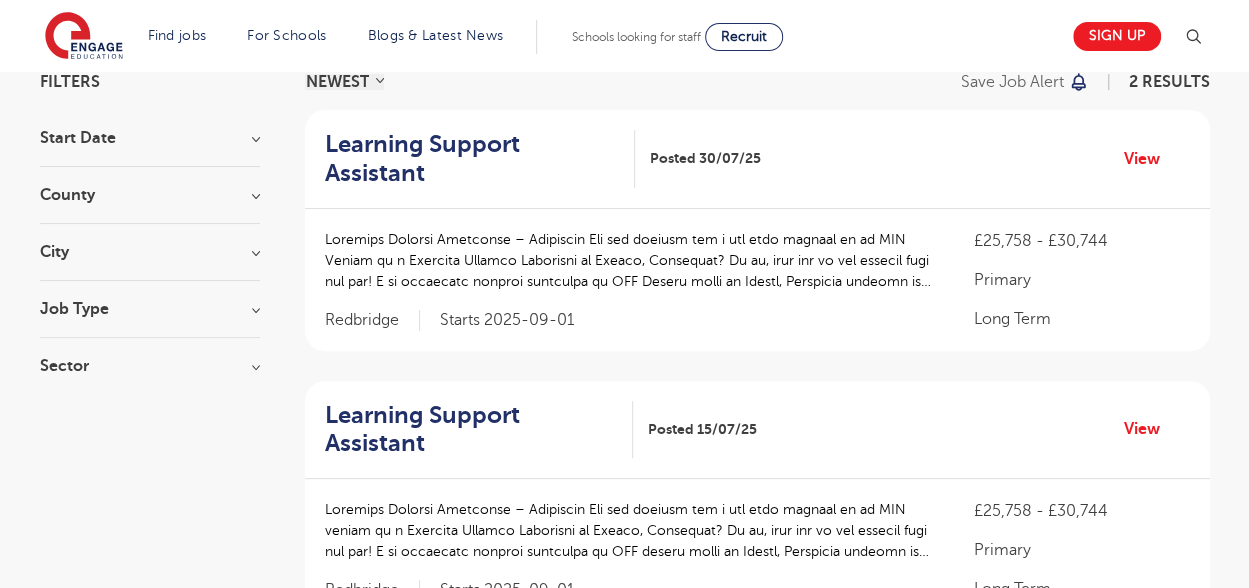scroll, scrollTop: 0, scrollLeft: 0, axis: both 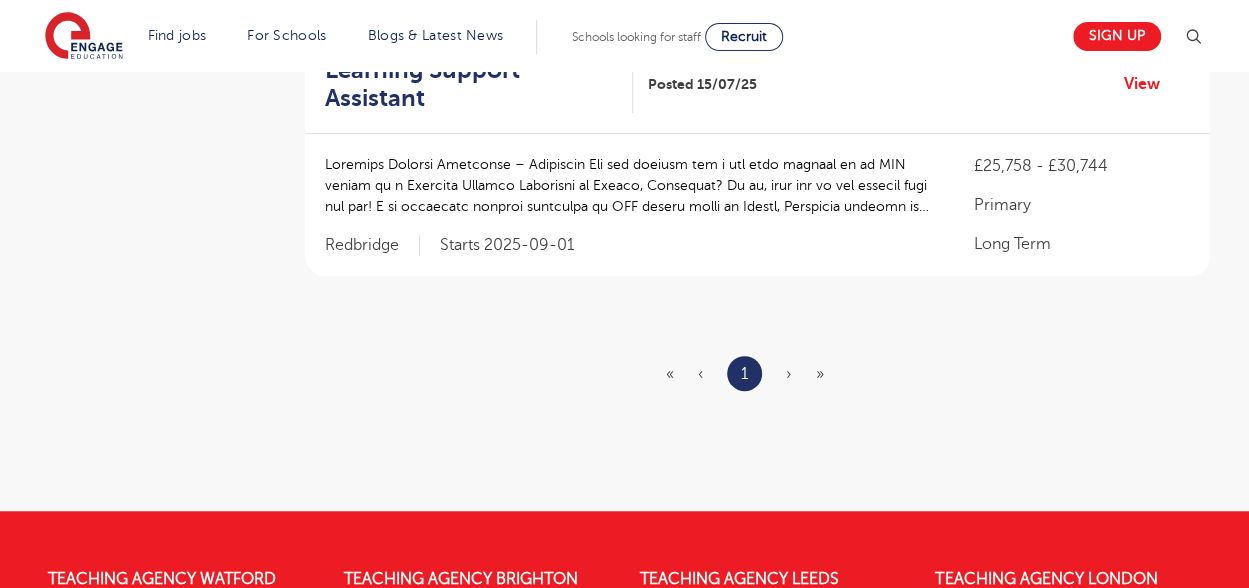 click at bounding box center (629, 185) 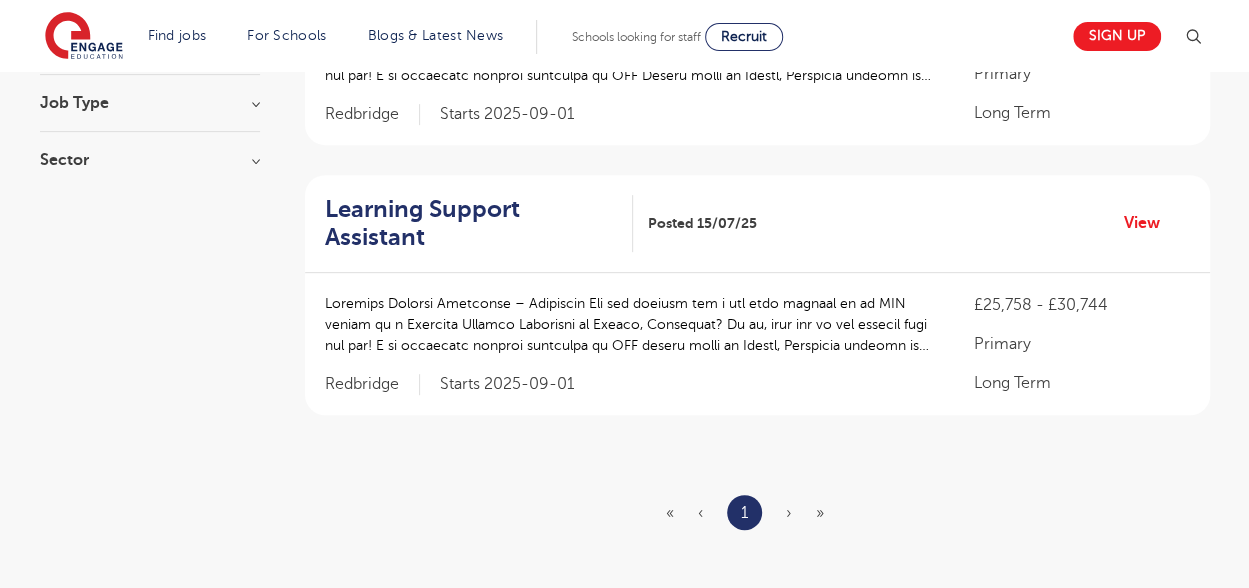 scroll, scrollTop: 366, scrollLeft: 0, axis: vertical 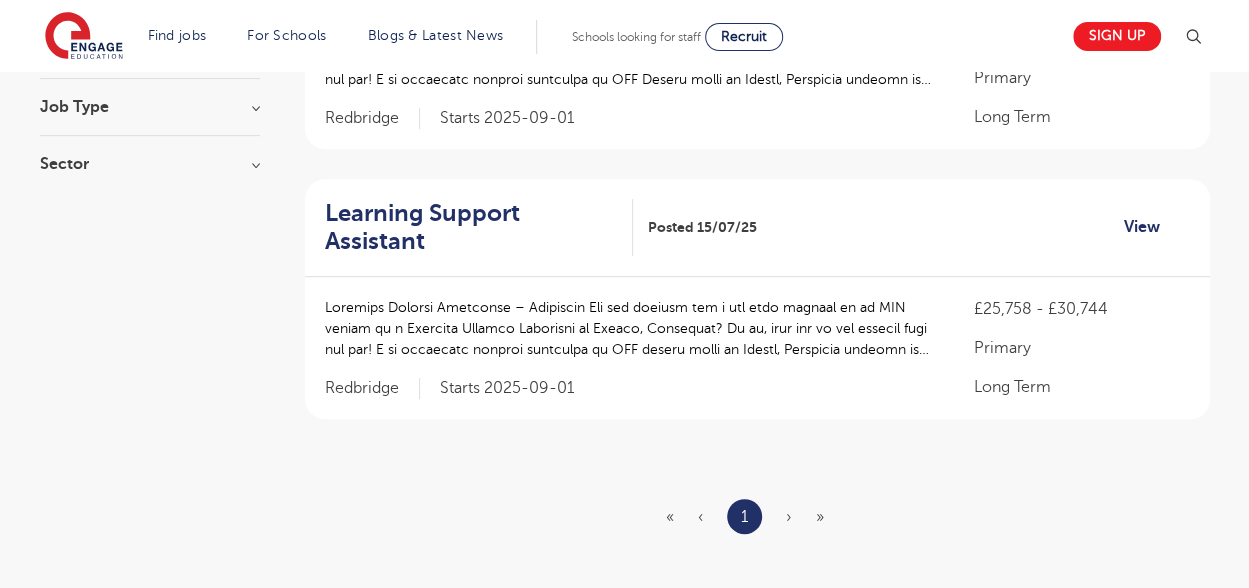 click on "View" at bounding box center (1149, 227) 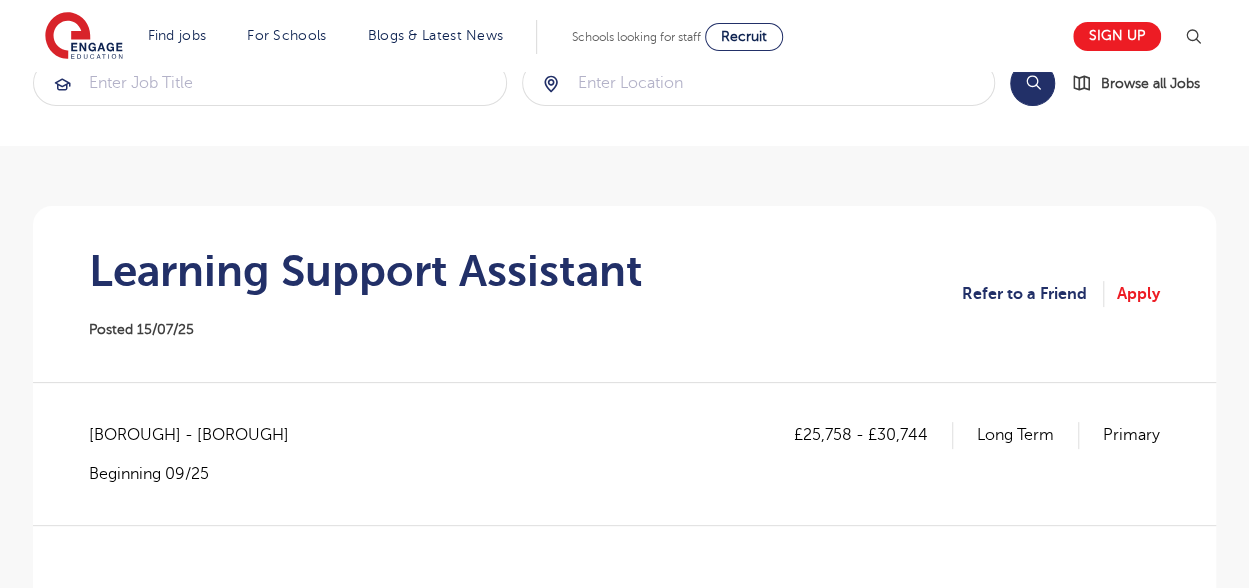 scroll, scrollTop: 0, scrollLeft: 0, axis: both 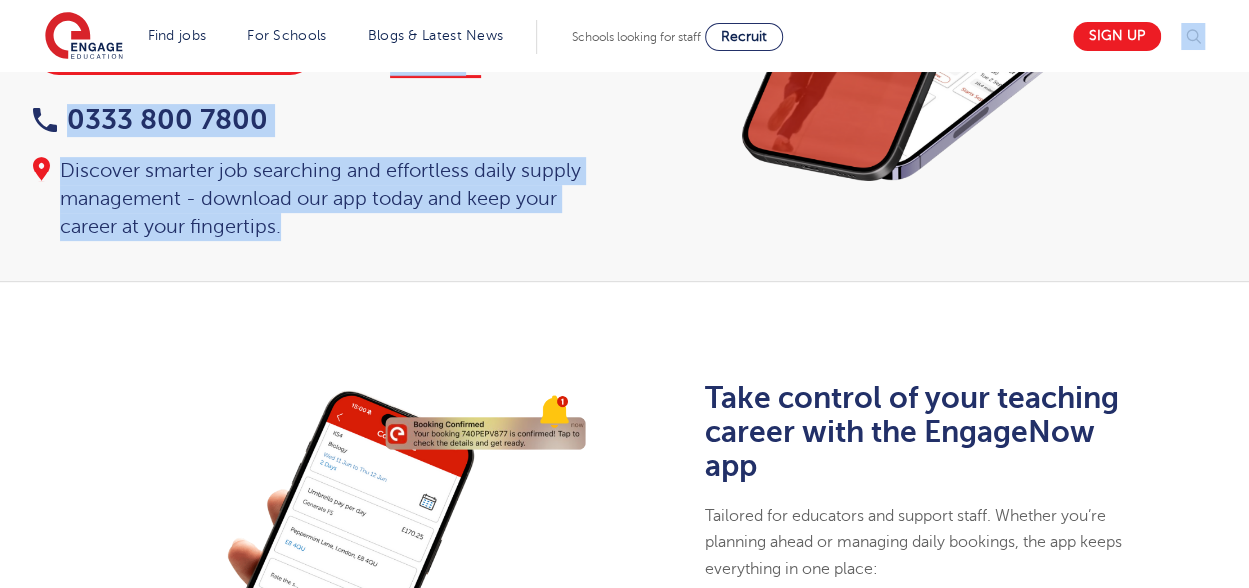 drag, startPoint x: 1226, startPoint y: 100, endPoint x: 1238, endPoint y: 30, distance: 71.021126 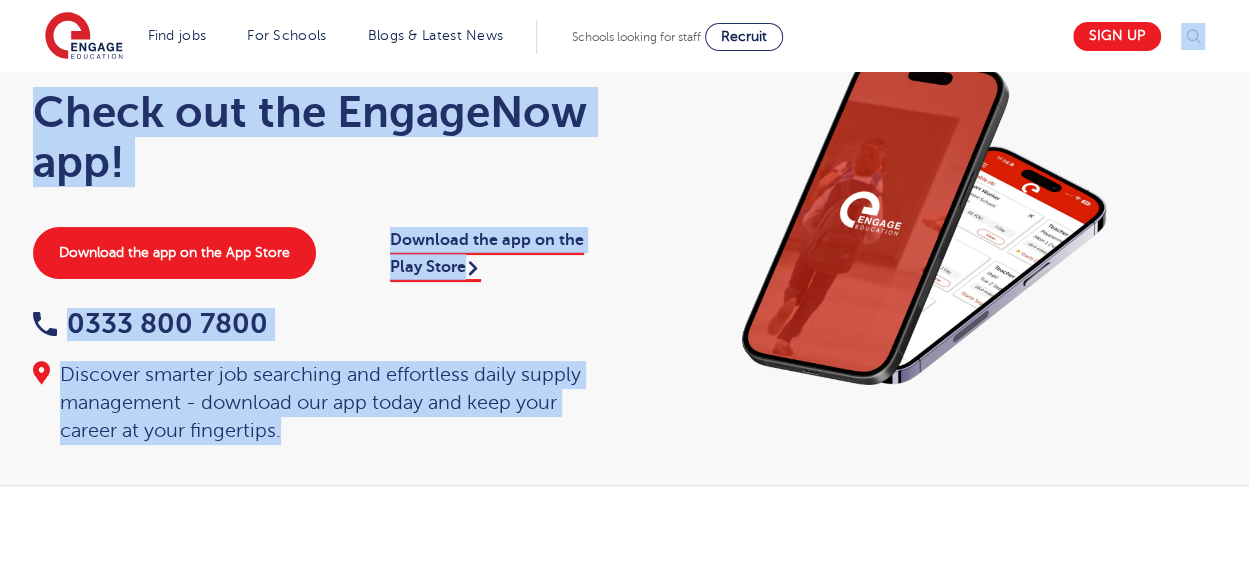 scroll, scrollTop: 0, scrollLeft: 0, axis: both 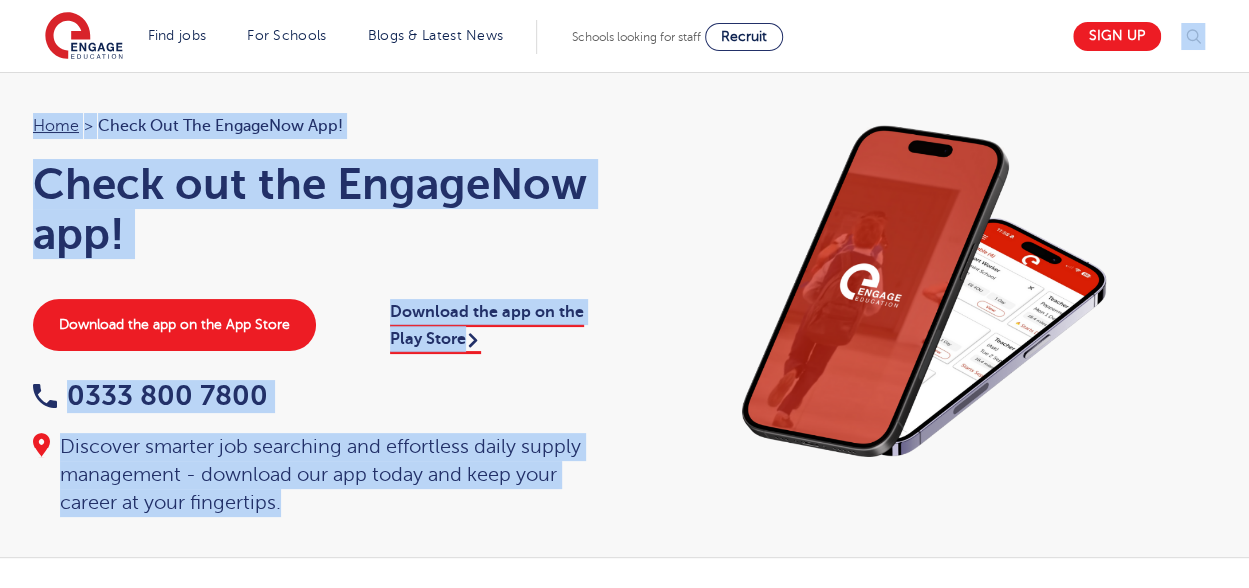 click at bounding box center (931, 293) 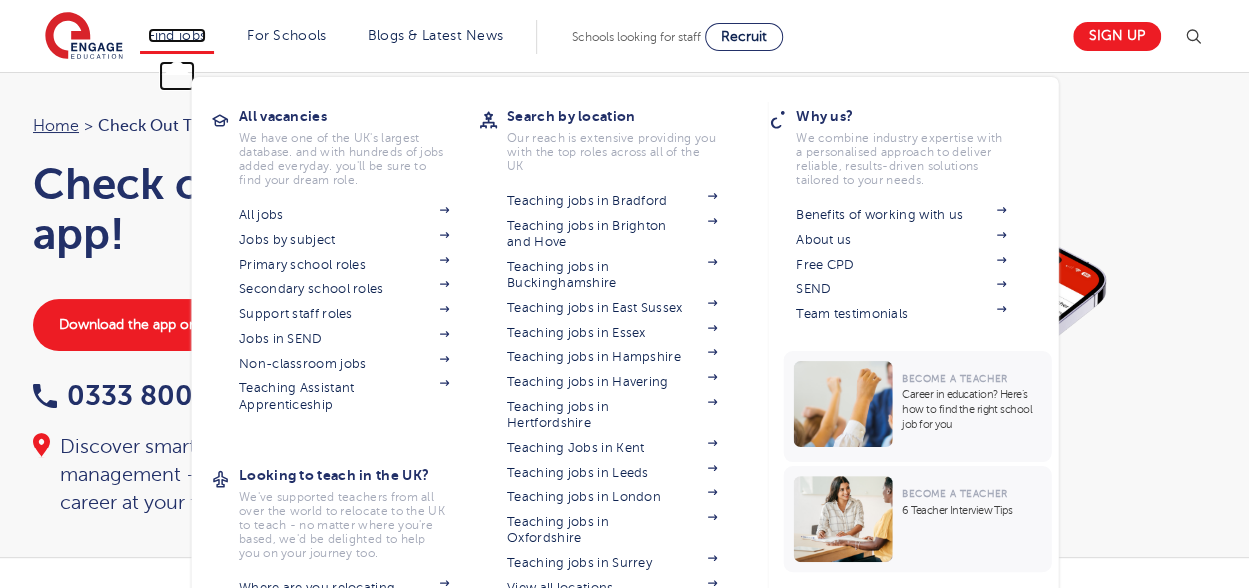 click on "Find jobs" at bounding box center (177, 35) 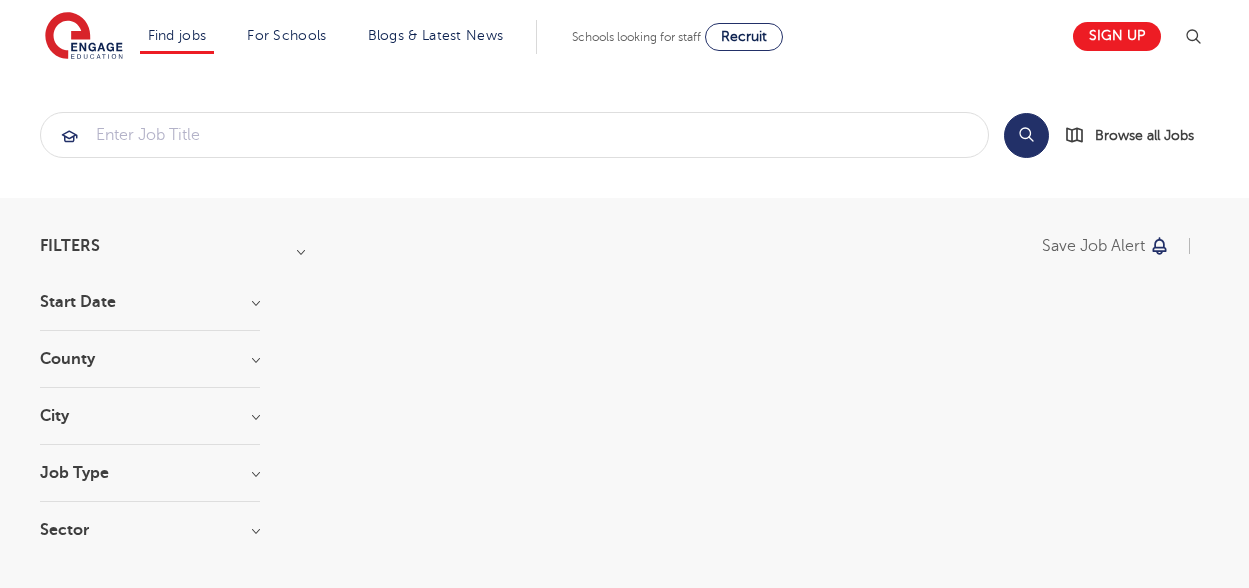 scroll, scrollTop: 0, scrollLeft: 0, axis: both 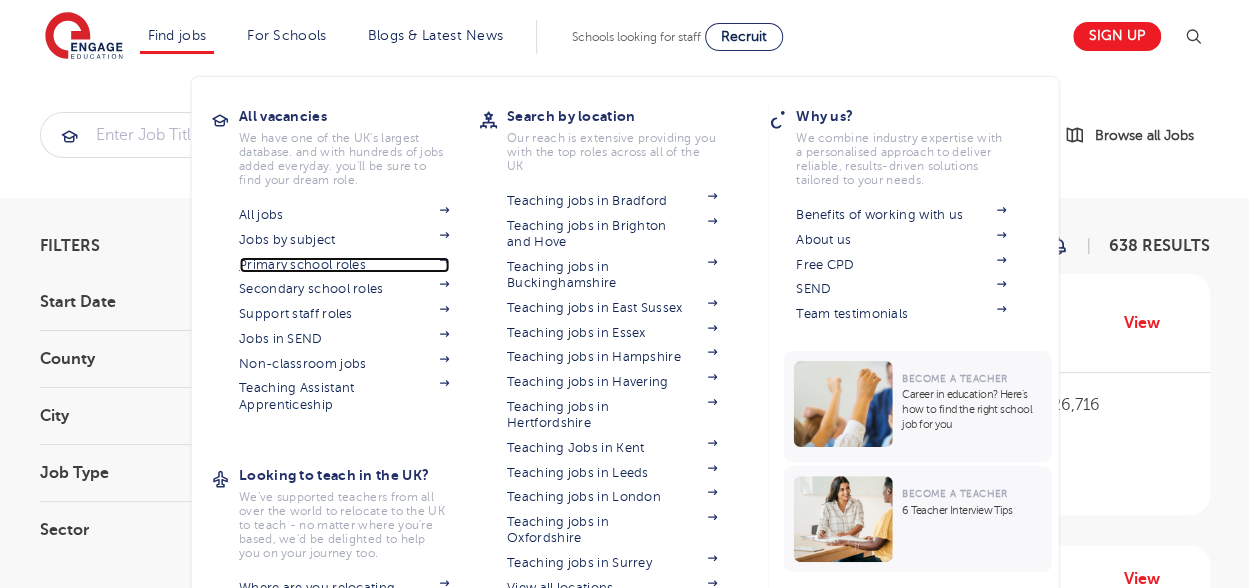 click on "Primary school roles" at bounding box center (344, 265) 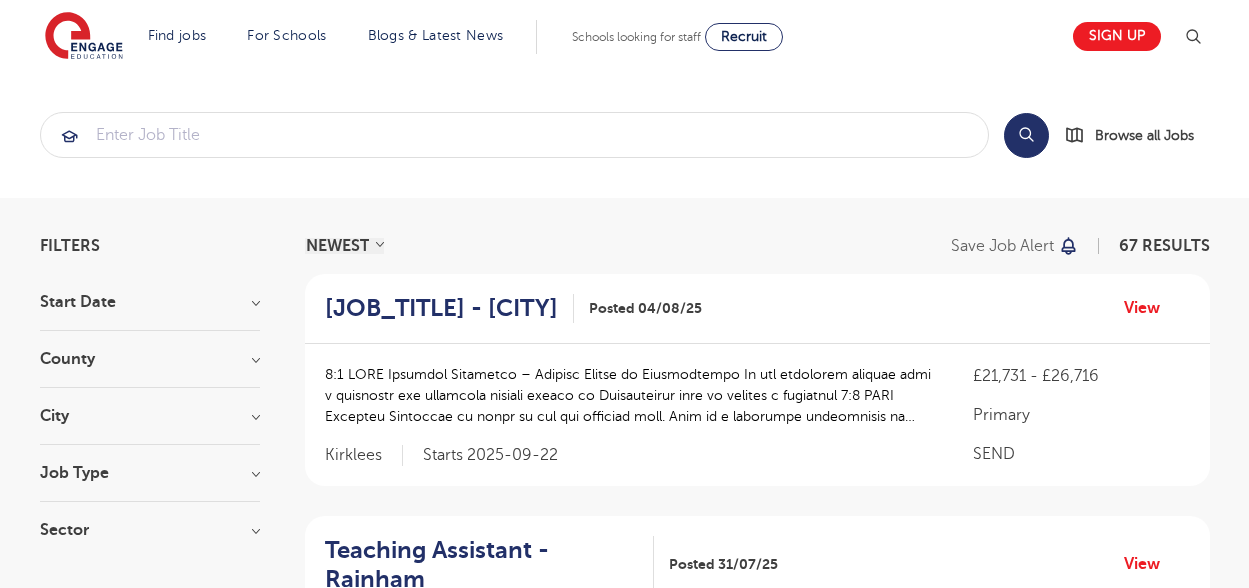 scroll, scrollTop: 0, scrollLeft: 0, axis: both 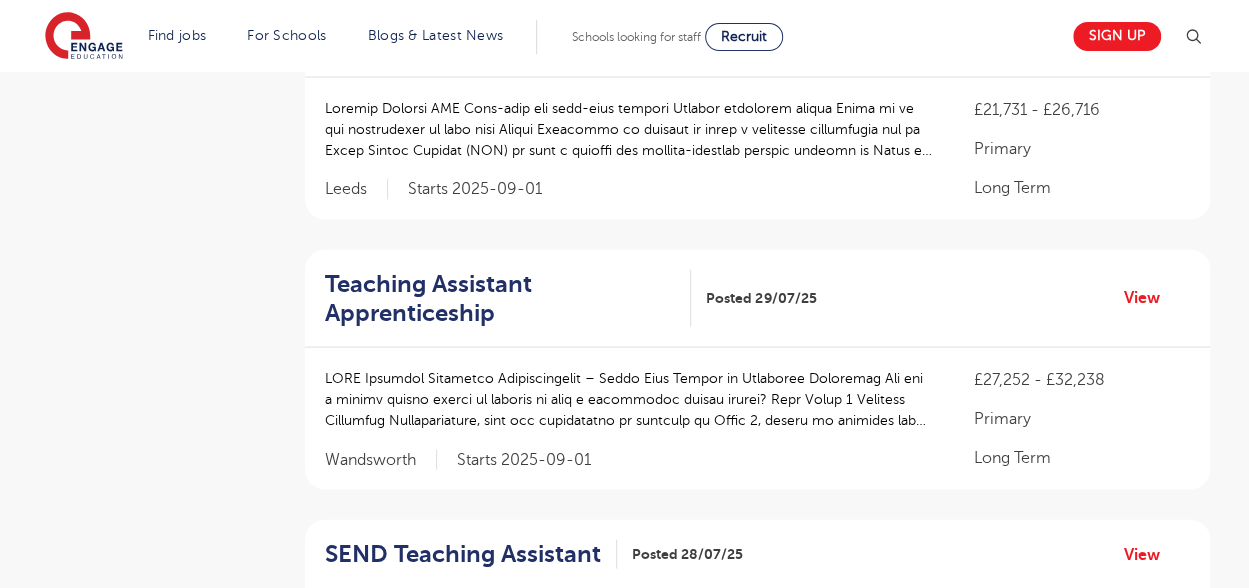 drag, startPoint x: 1247, startPoint y: 325, endPoint x: 1250, endPoint y: 363, distance: 38.118237 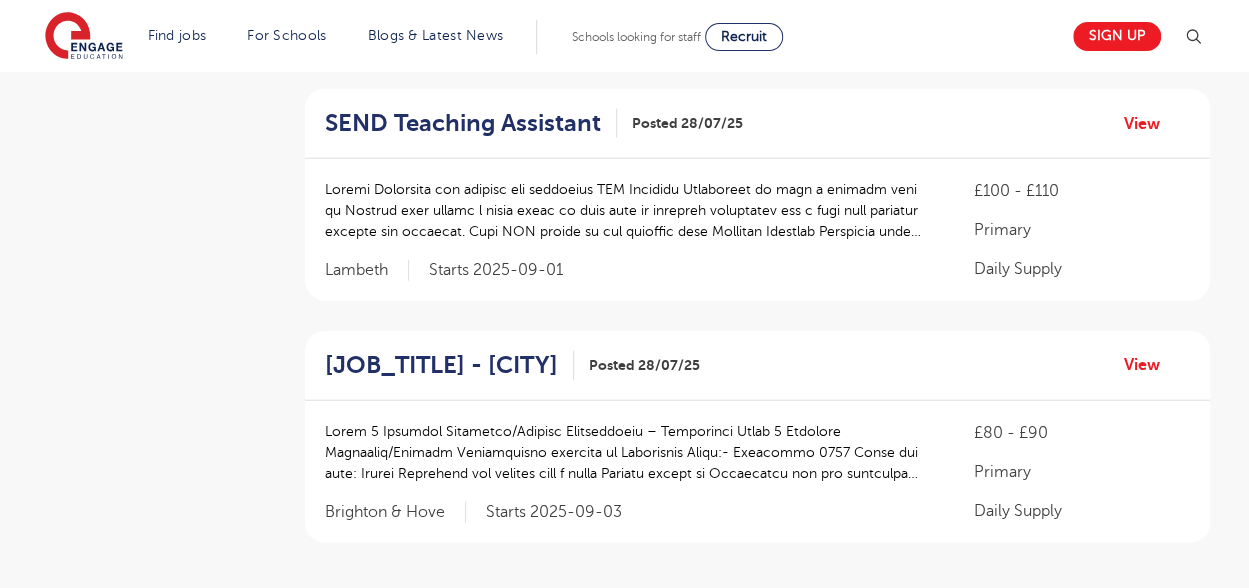 scroll, scrollTop: 2280, scrollLeft: 0, axis: vertical 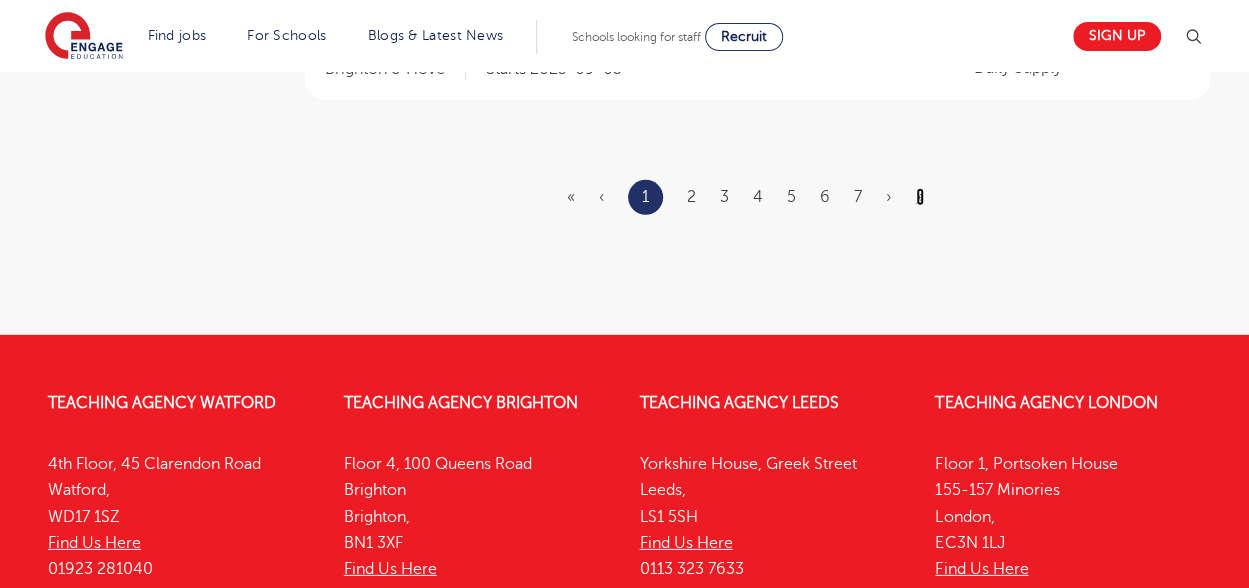 click on "»" at bounding box center (920, 197) 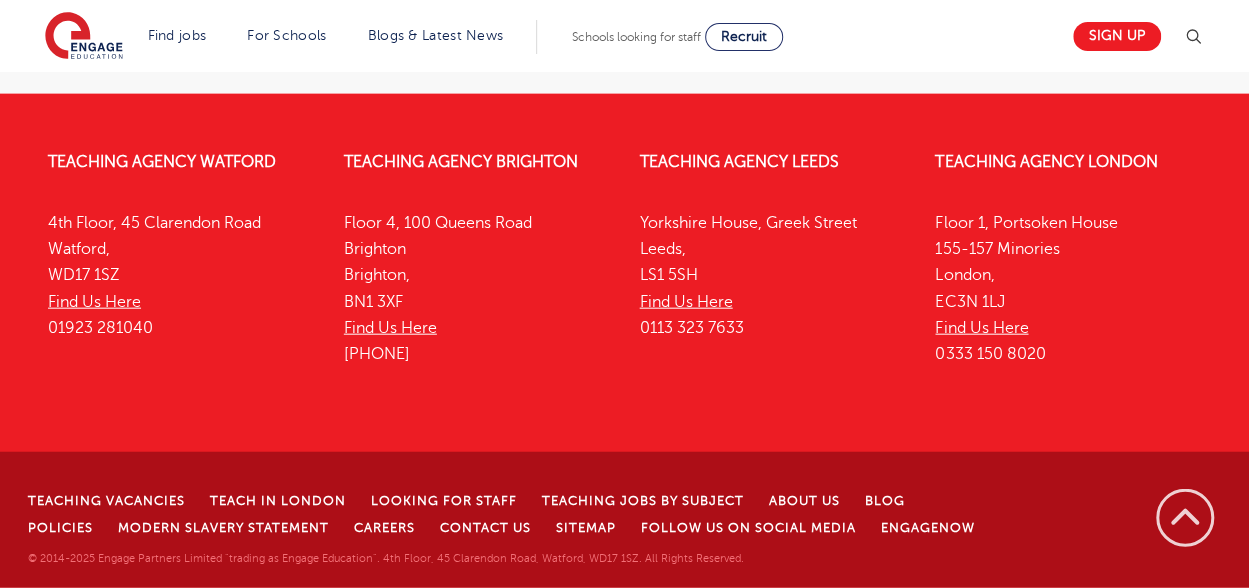scroll, scrollTop: 0, scrollLeft: 0, axis: both 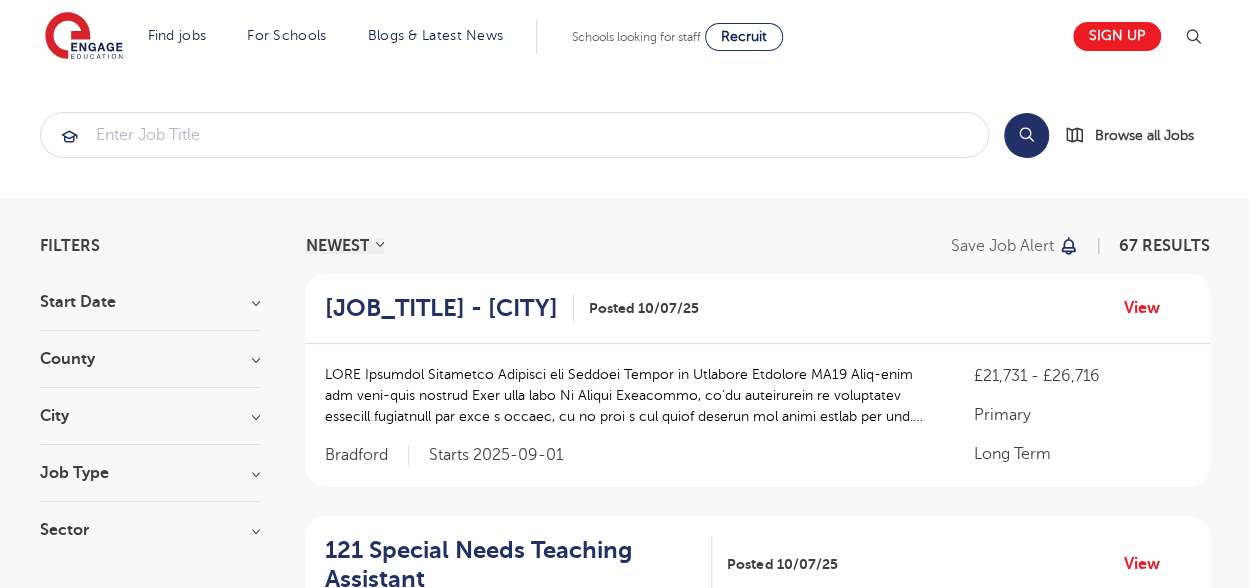 click on "County" at bounding box center (150, 359) 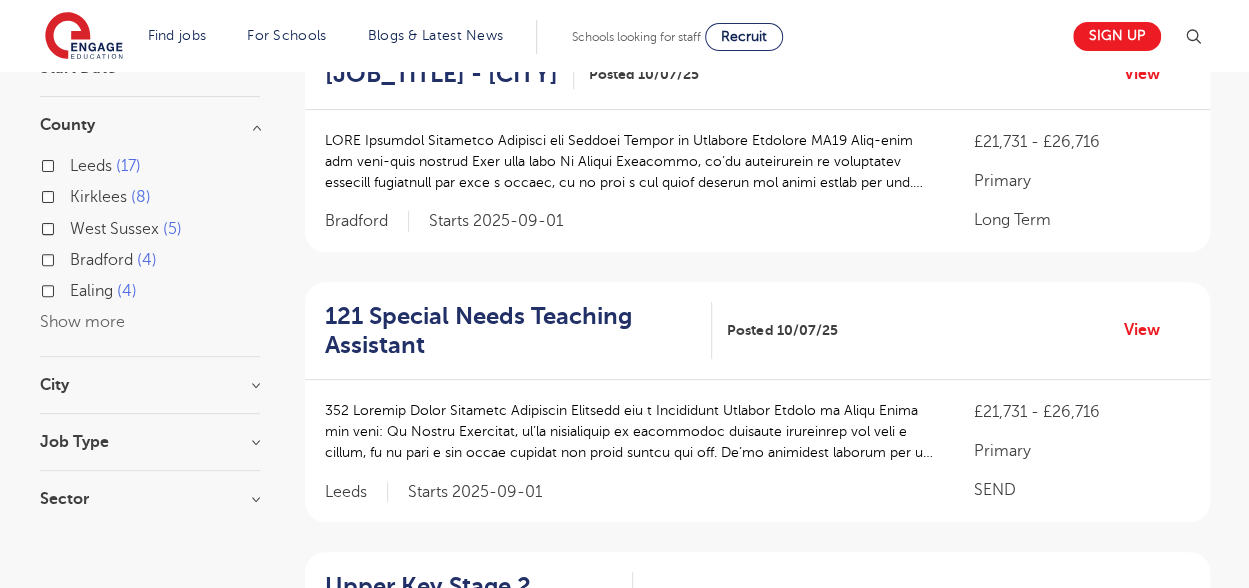 scroll, scrollTop: 234, scrollLeft: 0, axis: vertical 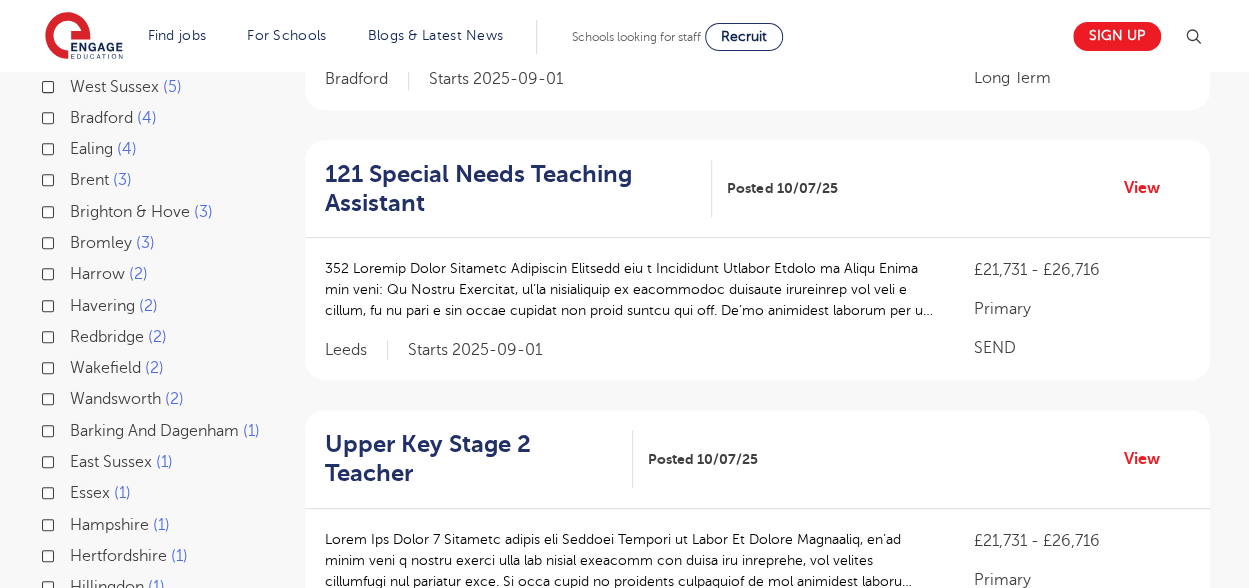 click on "[BOROUGH] [NUMBER]" at bounding box center (76, 334) 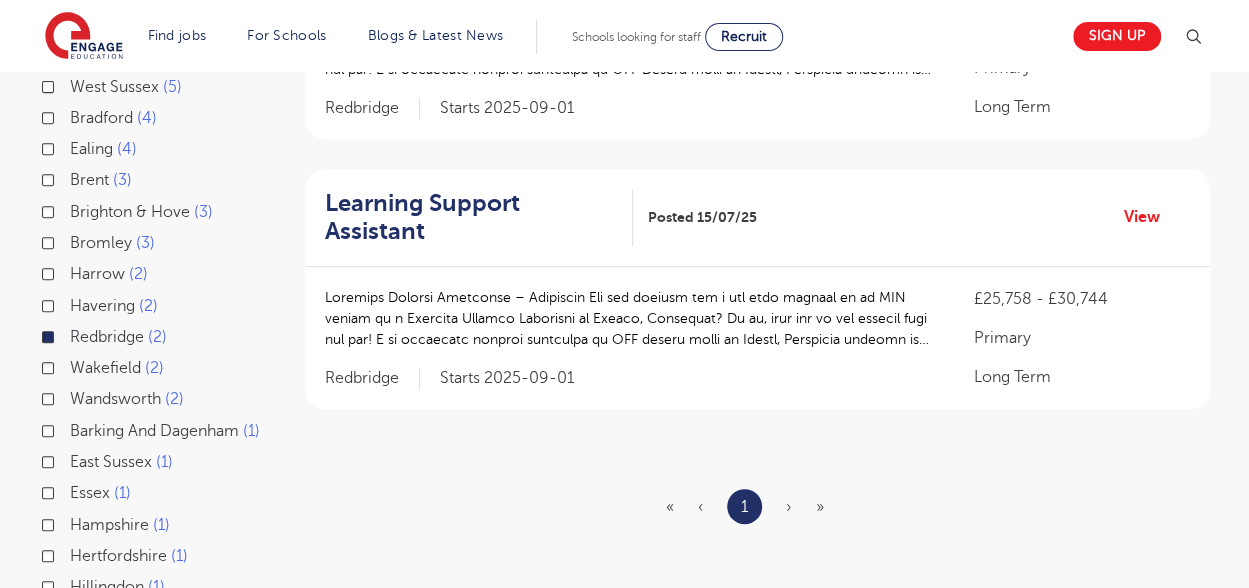 click on "[COUNTY] [NUMBER]" at bounding box center [76, 490] 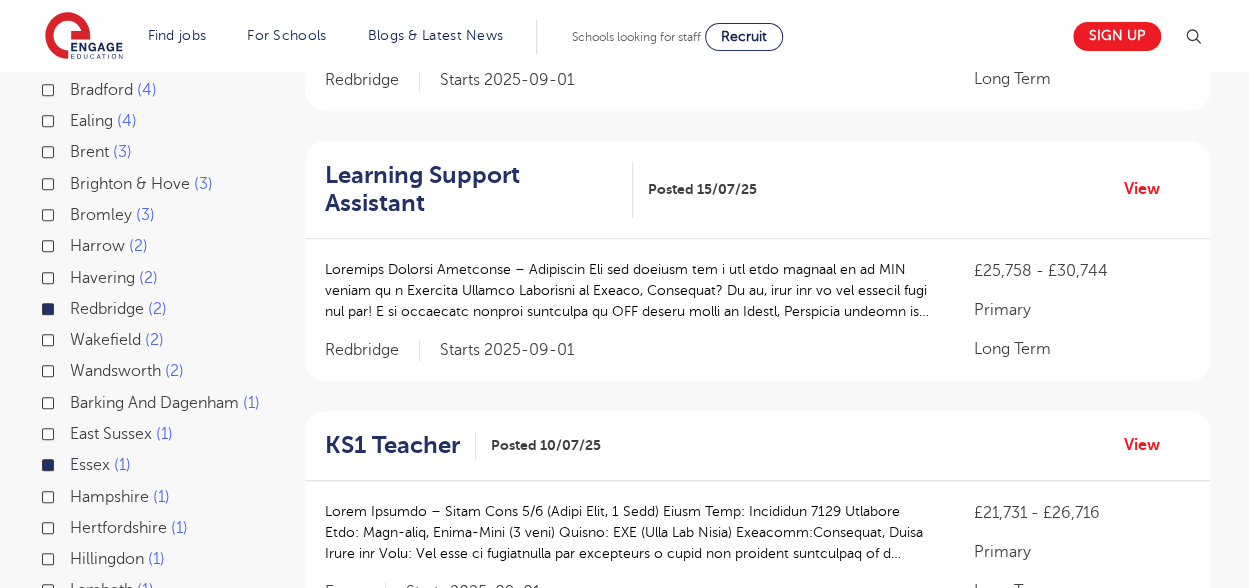 scroll, scrollTop: 450, scrollLeft: 0, axis: vertical 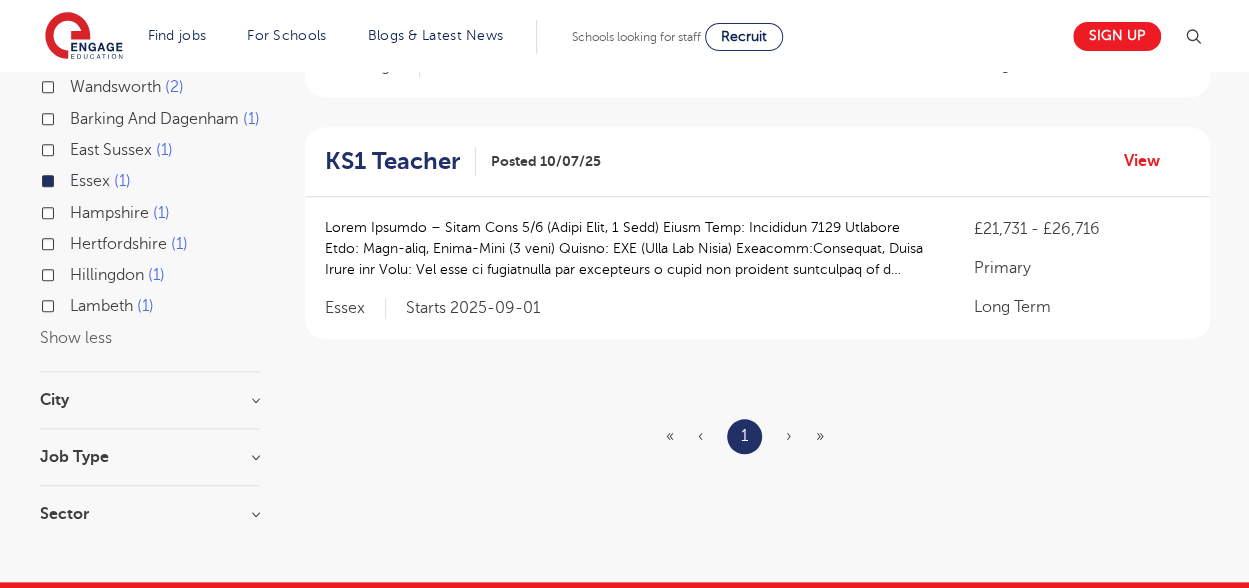 click on "« ‹ 1 › »" at bounding box center [757, 436] 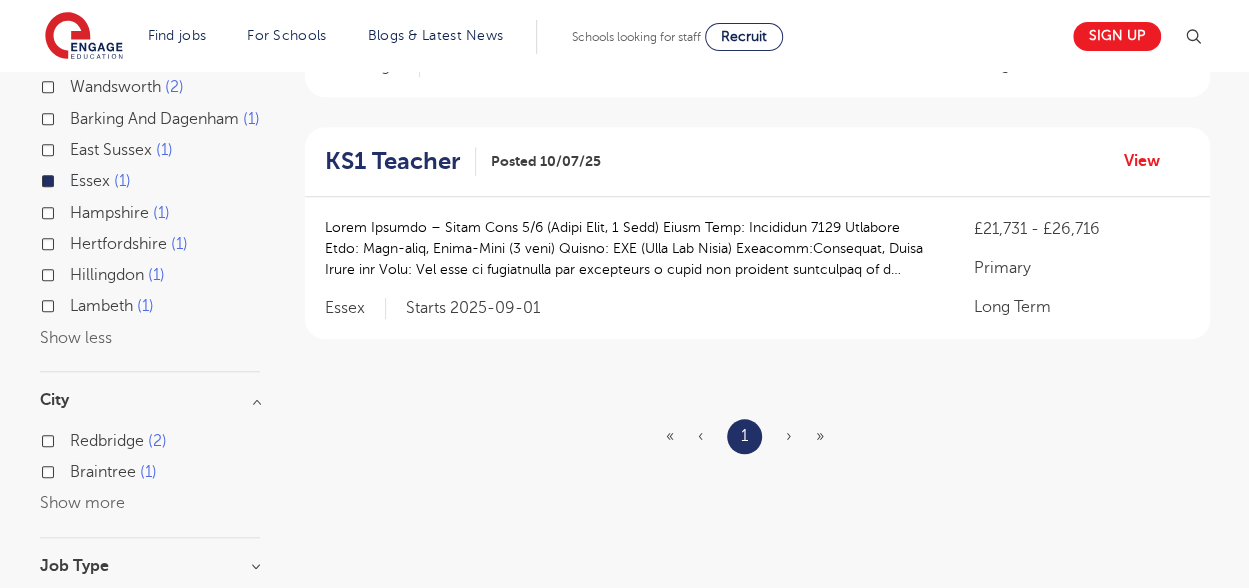 click on "[BOROUGH] [NUMBER]" at bounding box center [150, 443] 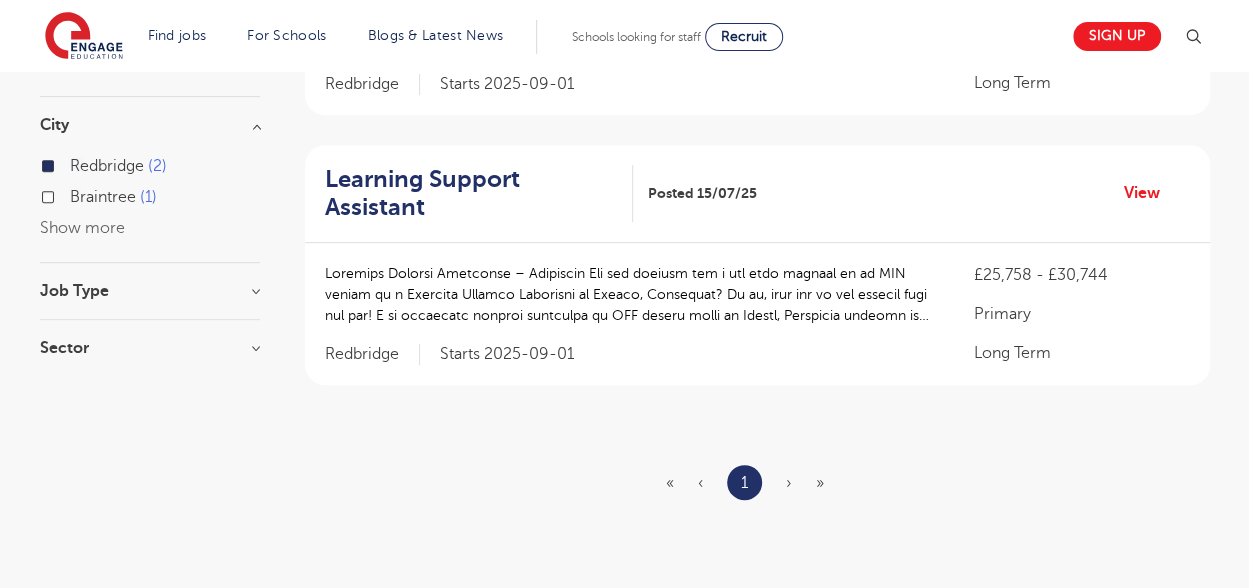 scroll, scrollTop: 0, scrollLeft: 0, axis: both 